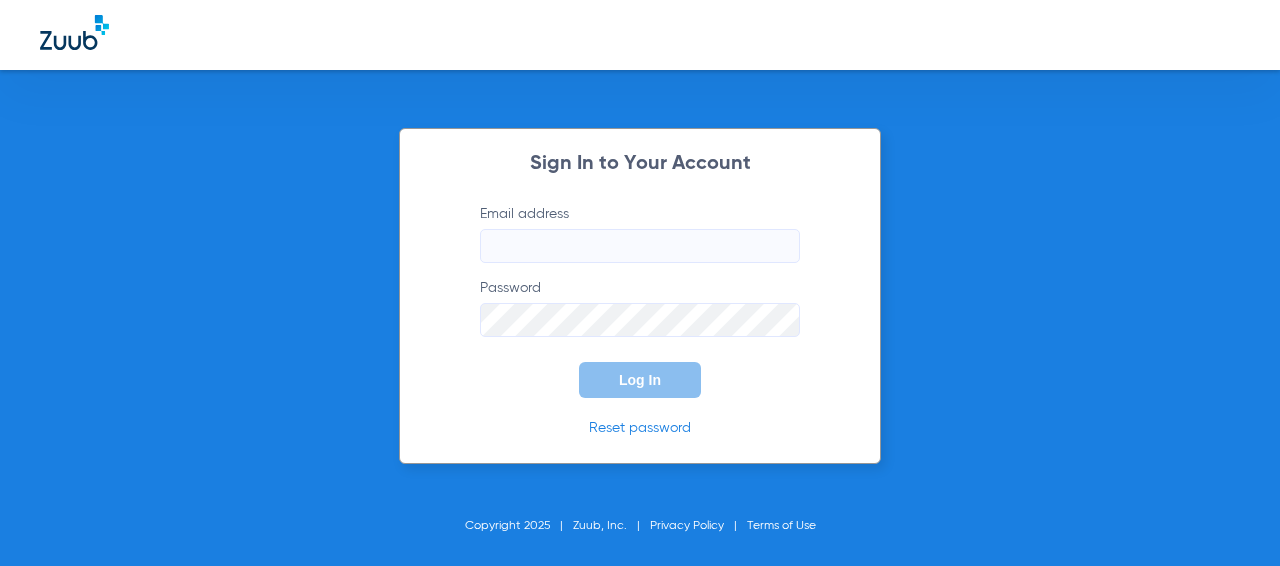 scroll, scrollTop: 0, scrollLeft: 0, axis: both 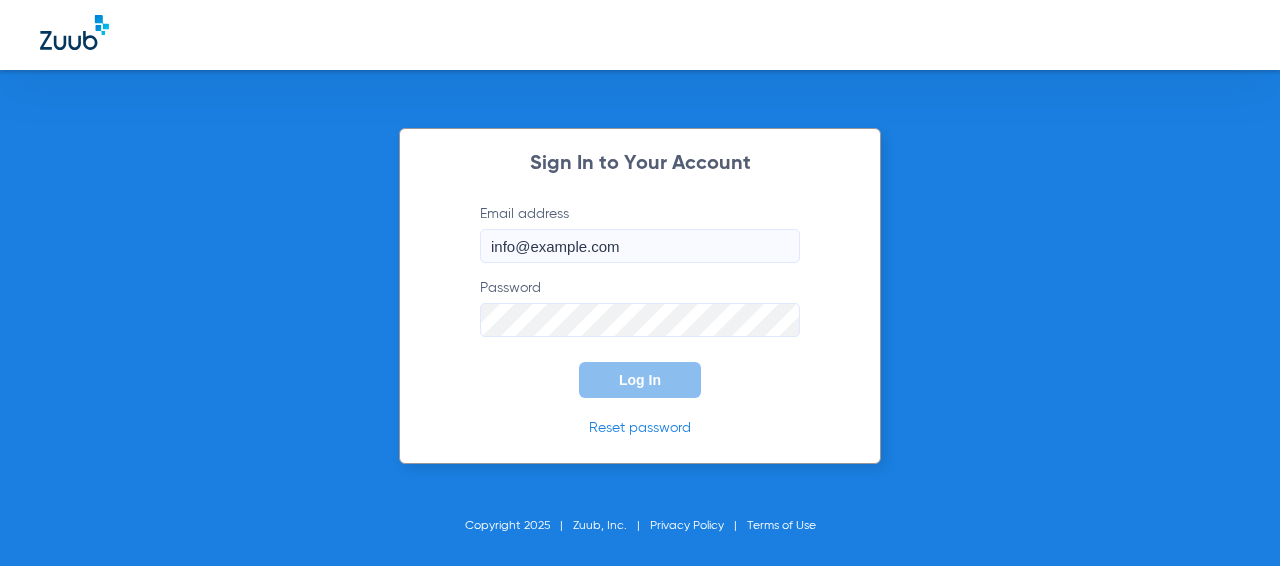 type on "info@example.com" 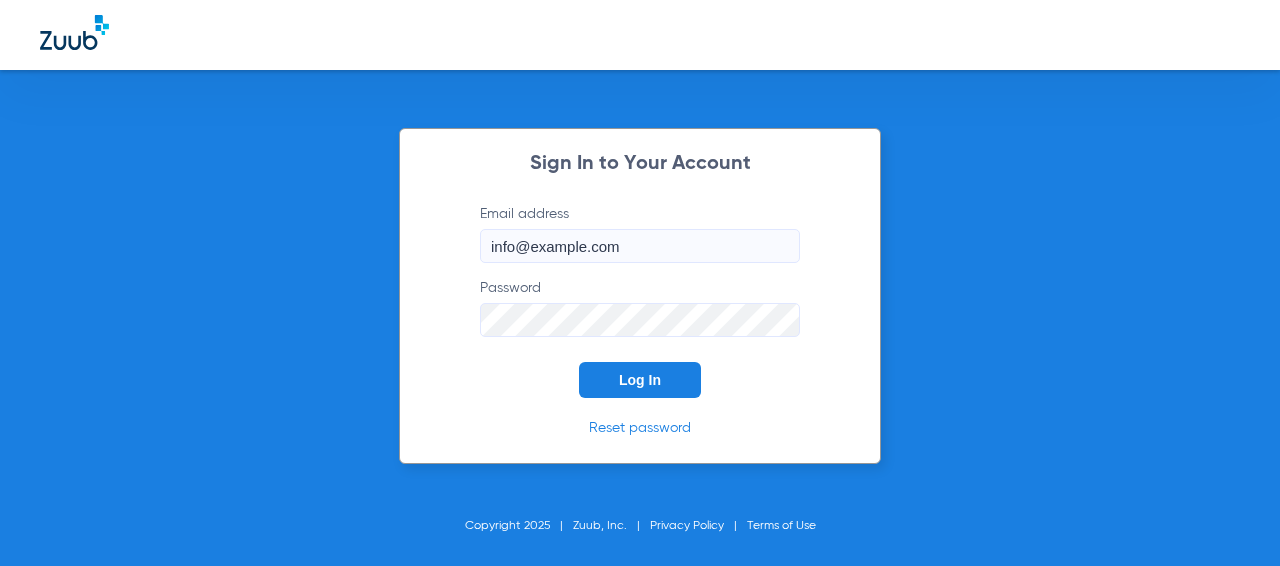 click on "Log In" 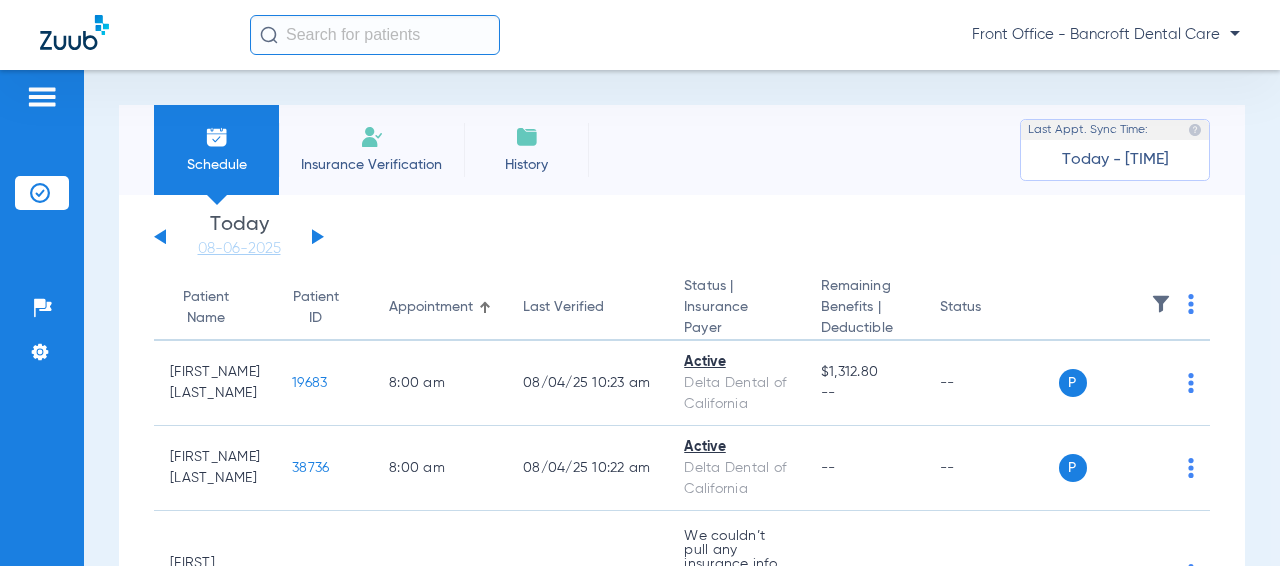 click 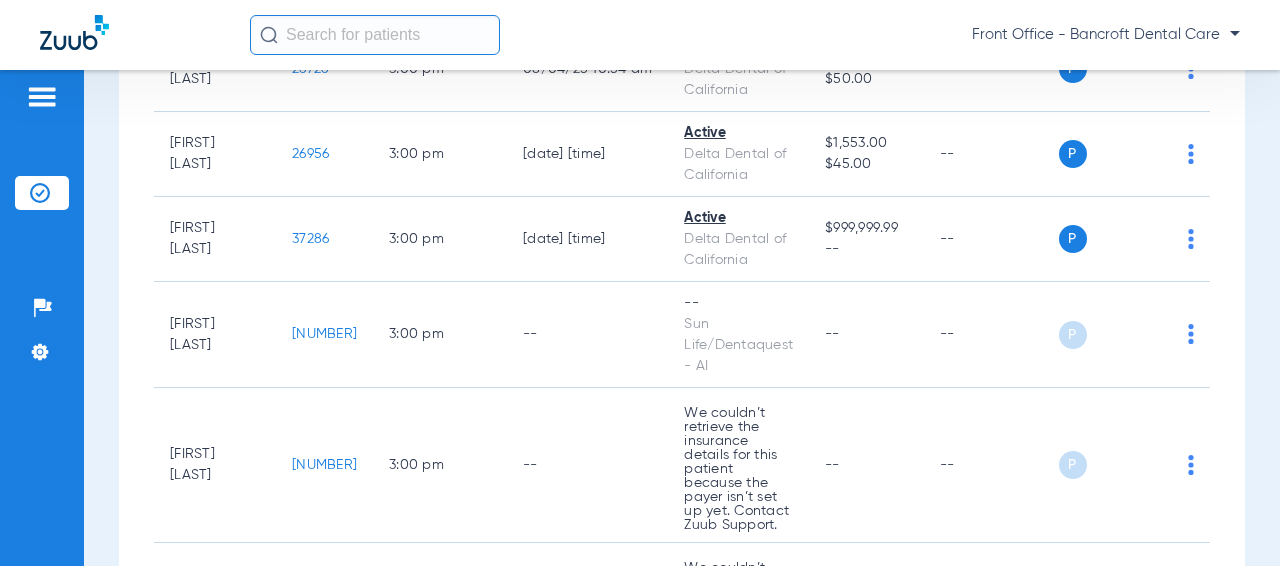 scroll, scrollTop: 7200, scrollLeft: 0, axis: vertical 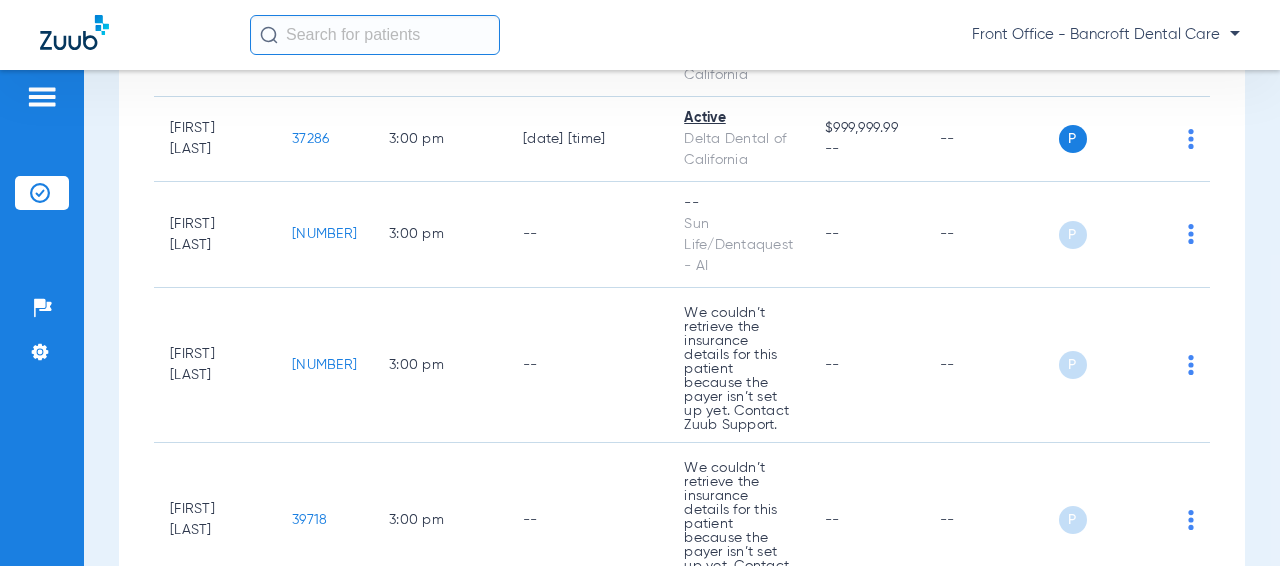 click on "[NUMBER]" 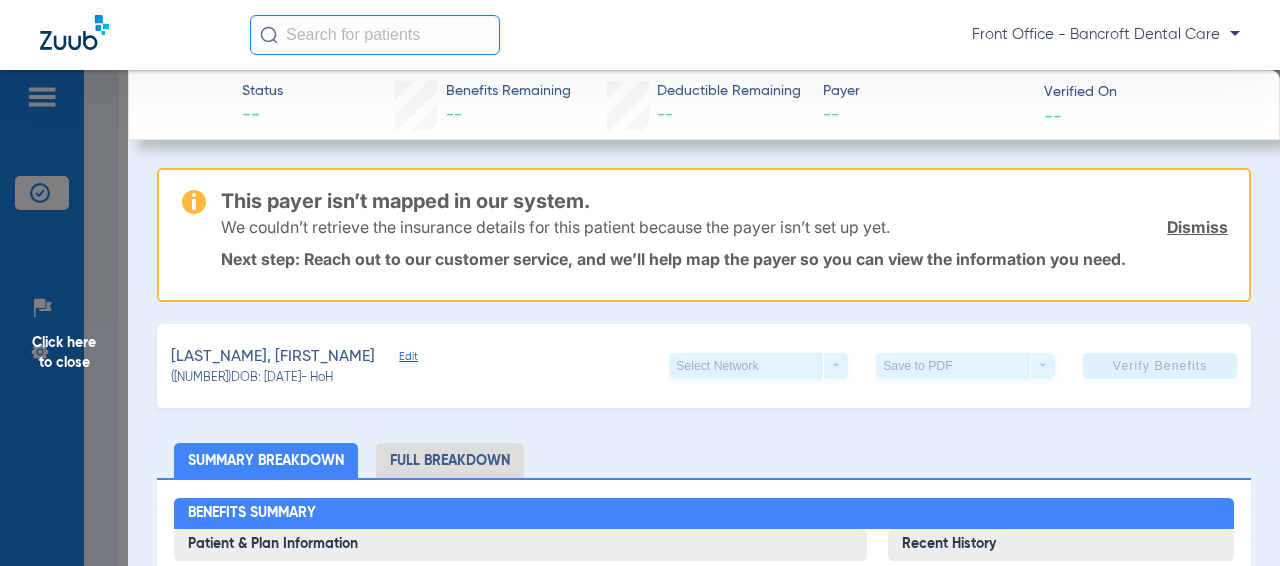 click on "Click here to close" 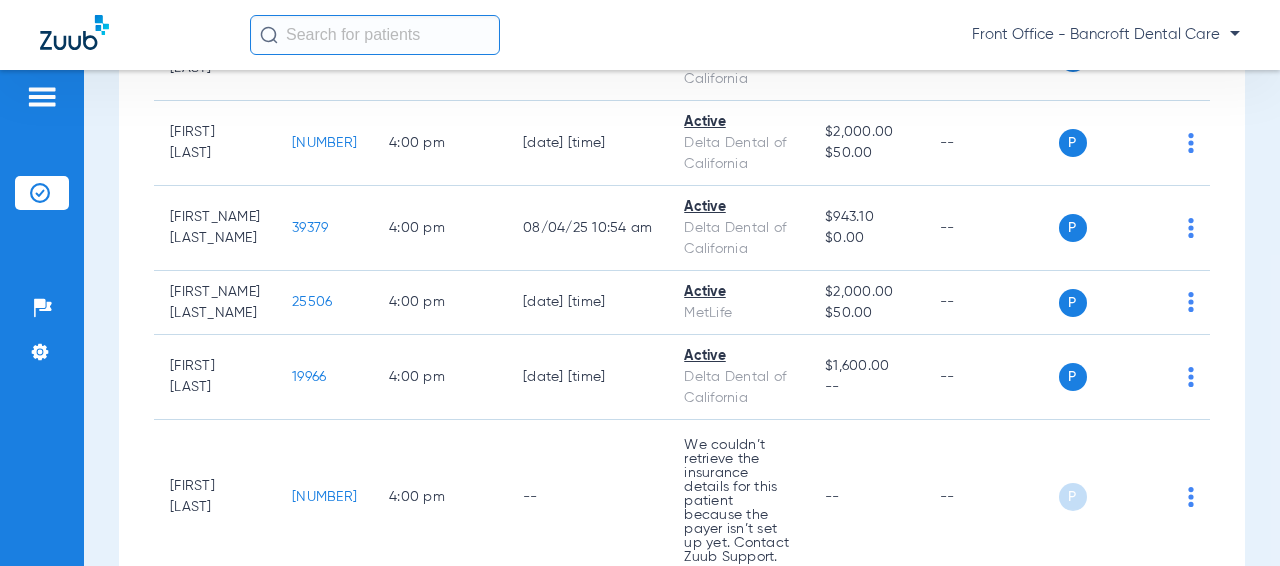 scroll, scrollTop: 8600, scrollLeft: 0, axis: vertical 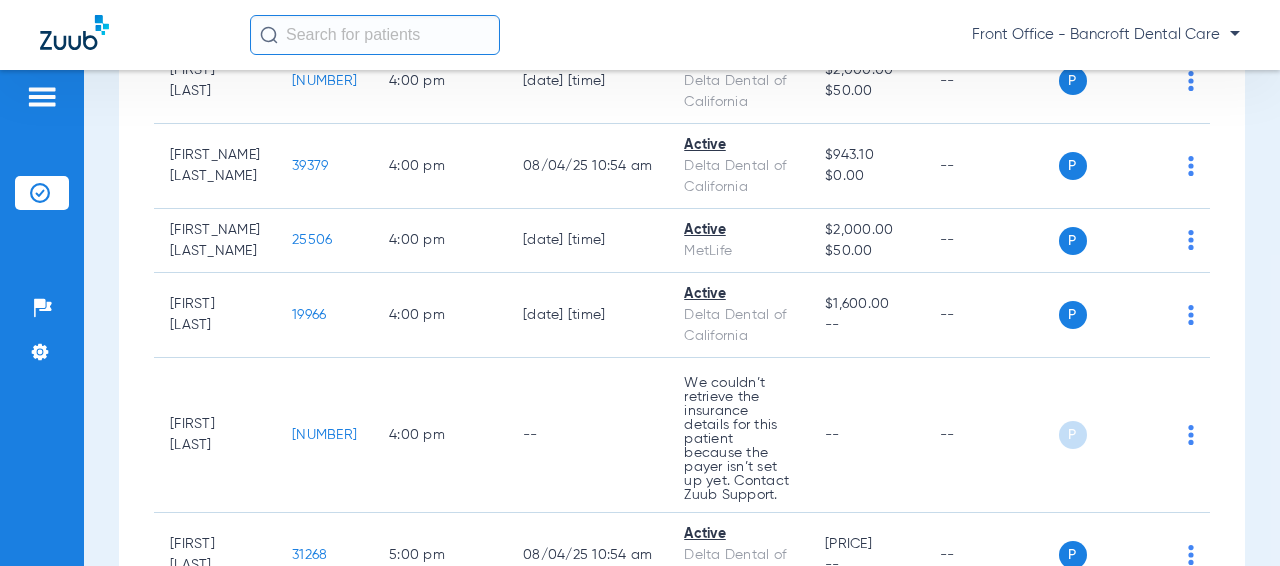 click 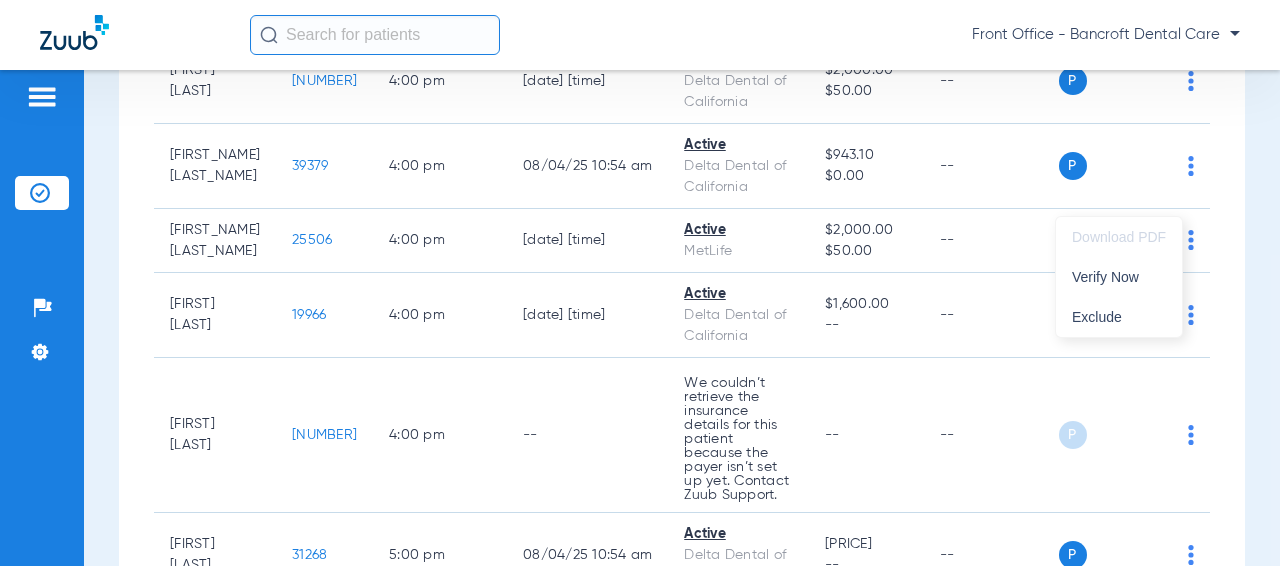 click on "Verify Now" at bounding box center [1119, 277] 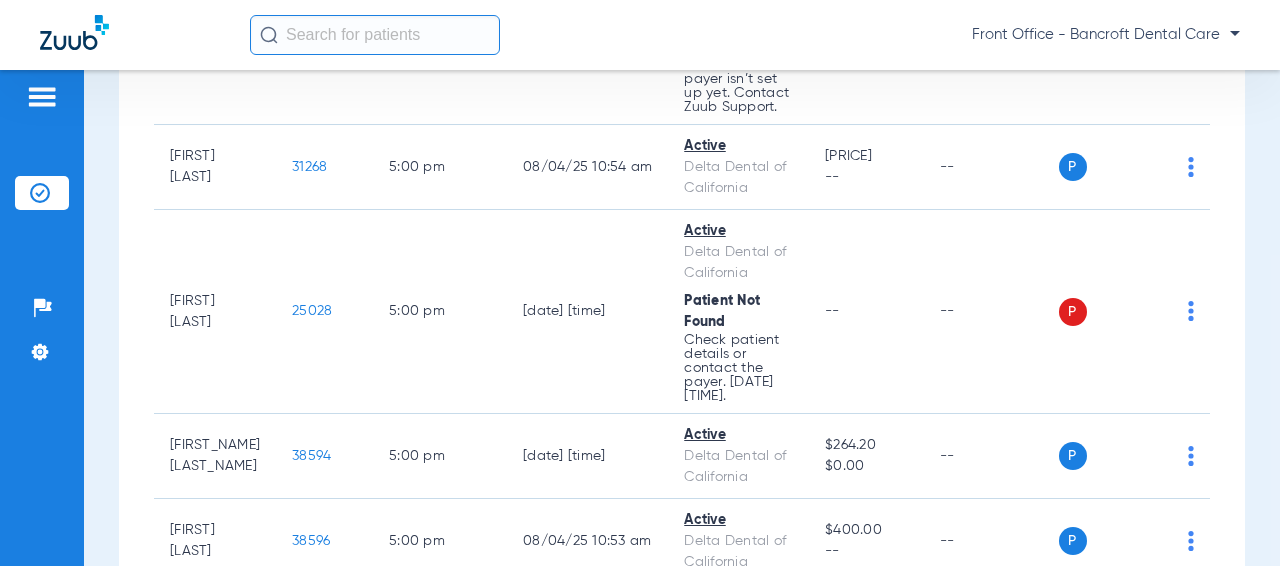scroll, scrollTop: 9000, scrollLeft: 0, axis: vertical 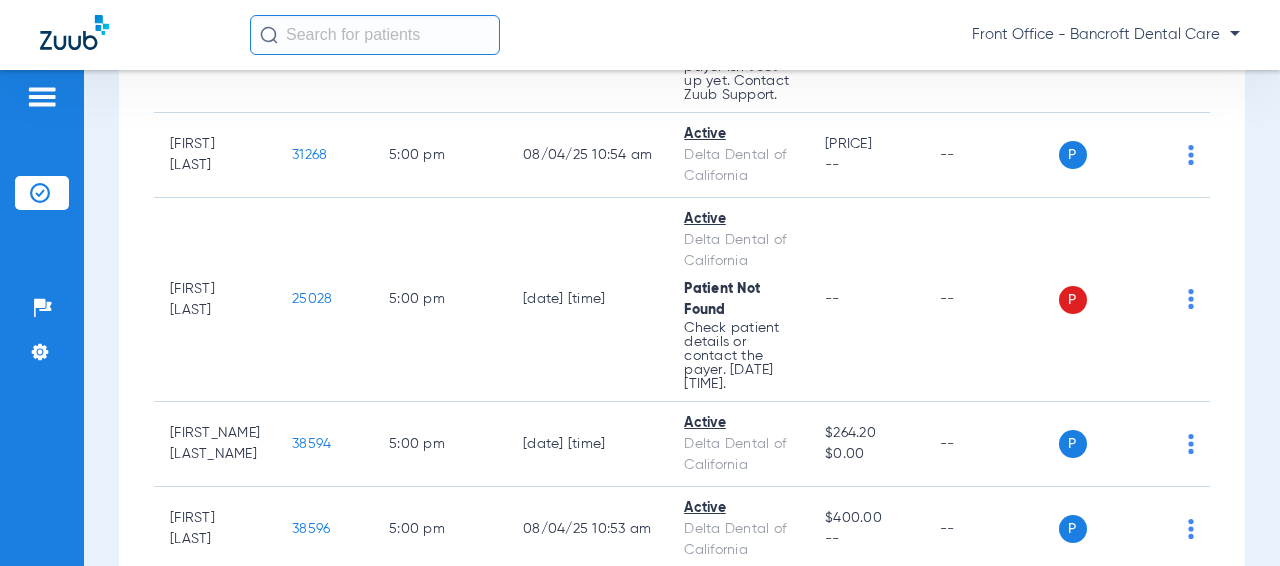 click on "25028" 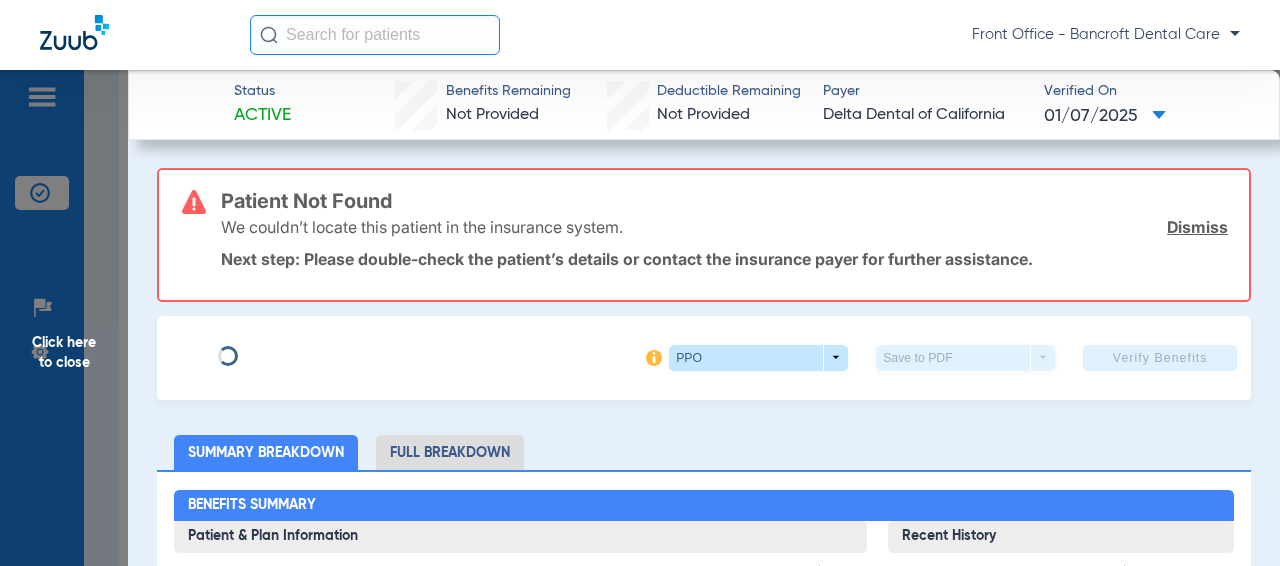 scroll, scrollTop: 9200, scrollLeft: 0, axis: vertical 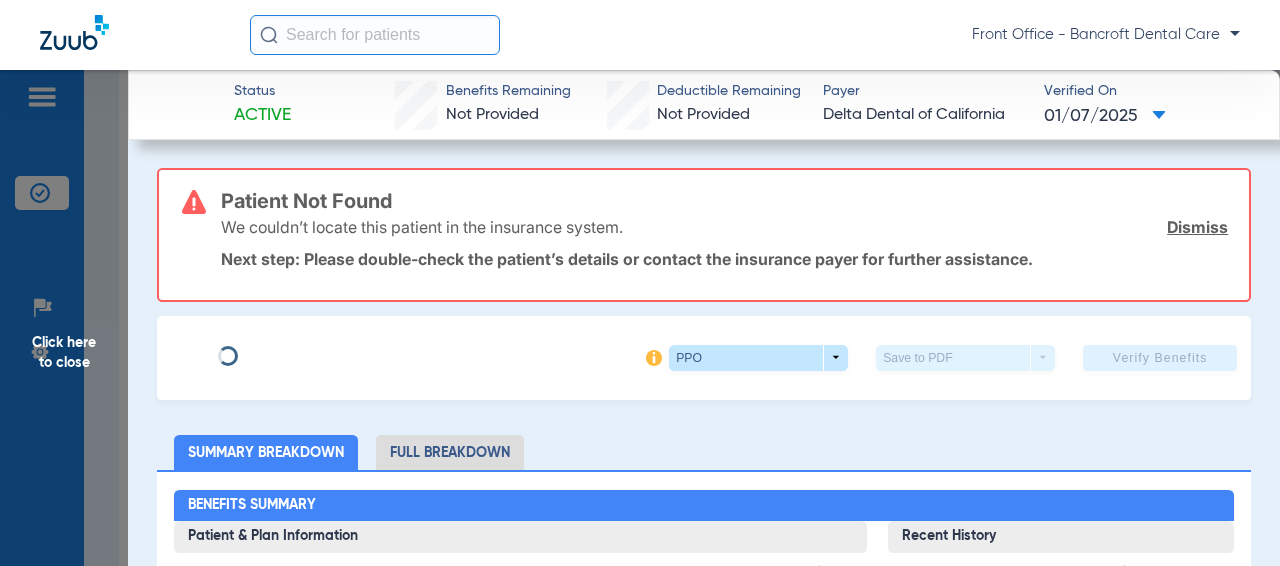 type on "[FIRST]-[LAST]" 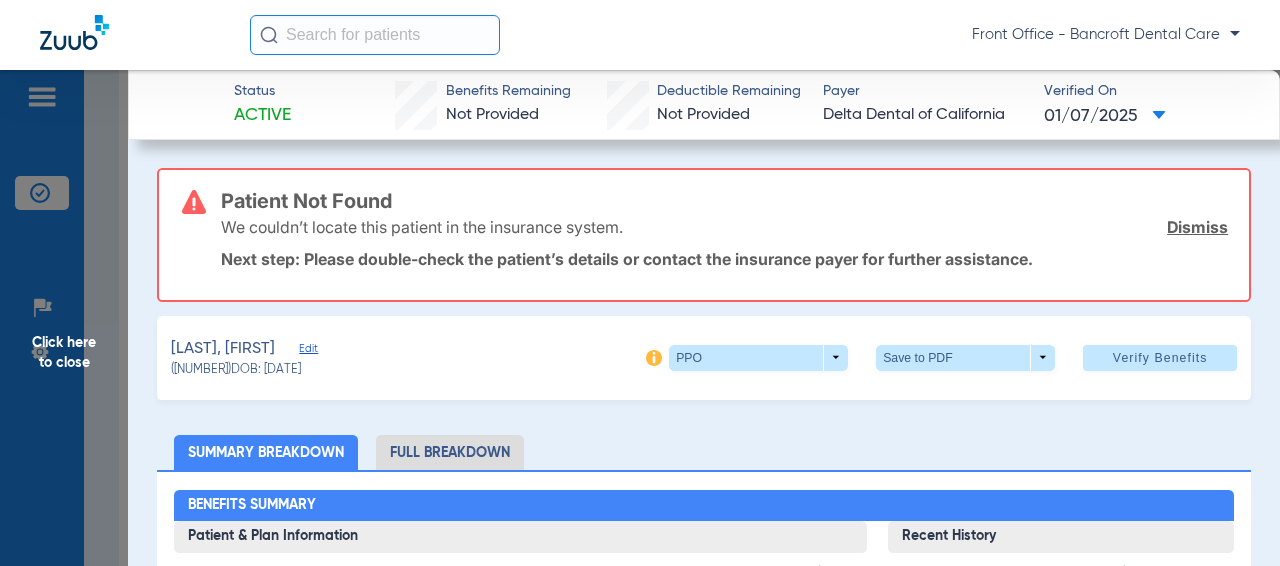 click on "Edit" 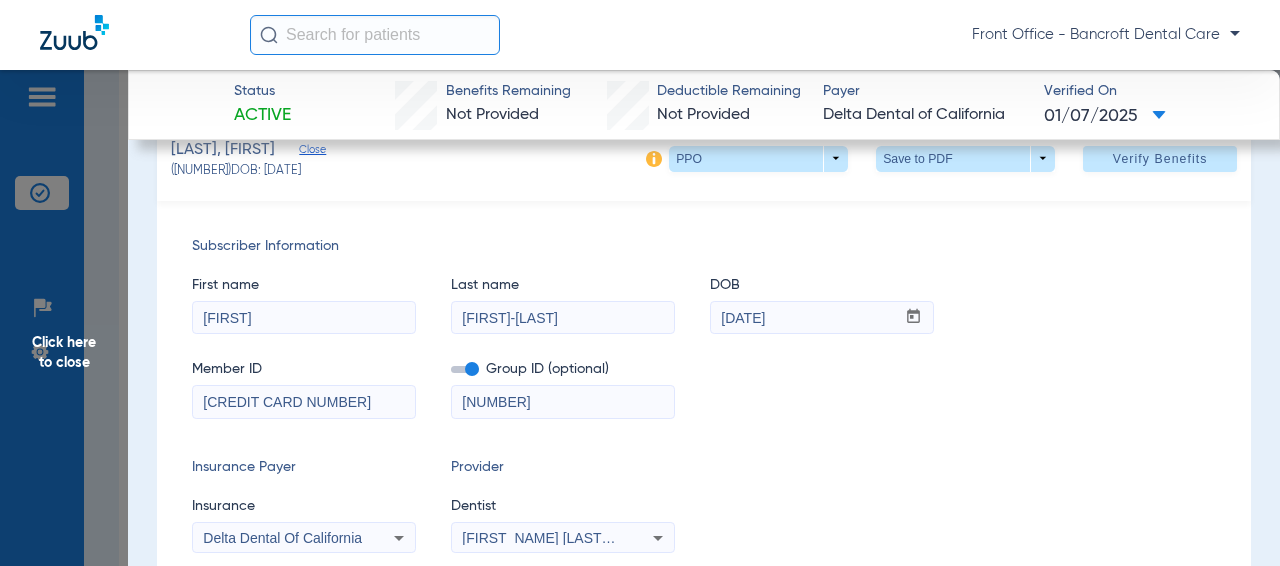 scroll, scrollTop: 200, scrollLeft: 0, axis: vertical 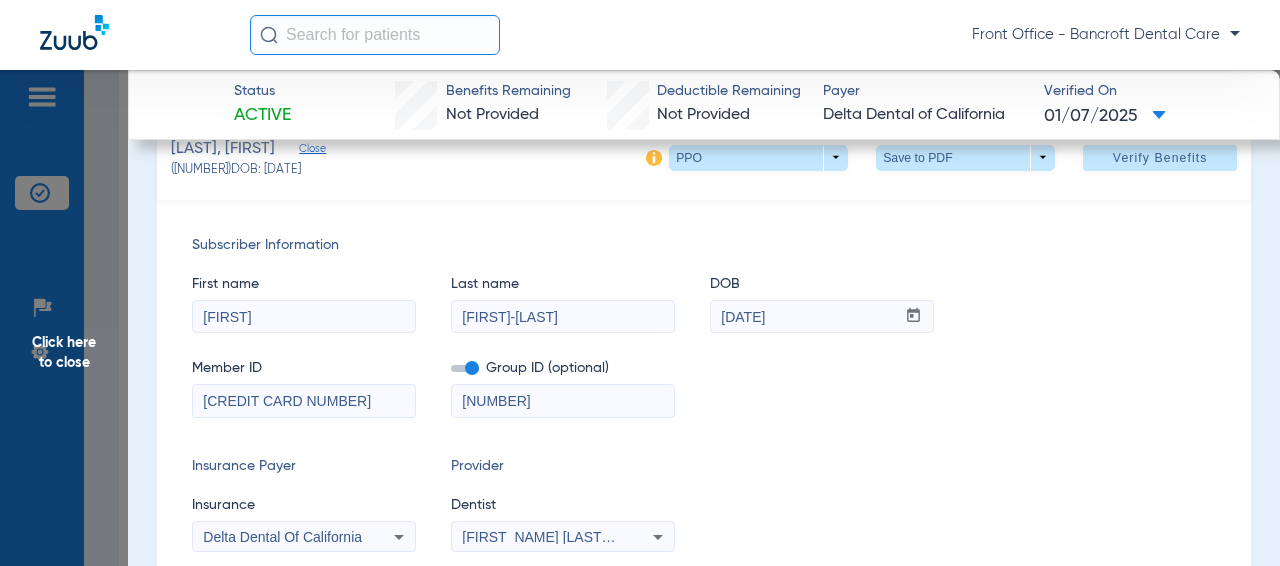 click on "[FIRST]-[LAST]" at bounding box center (563, 317) 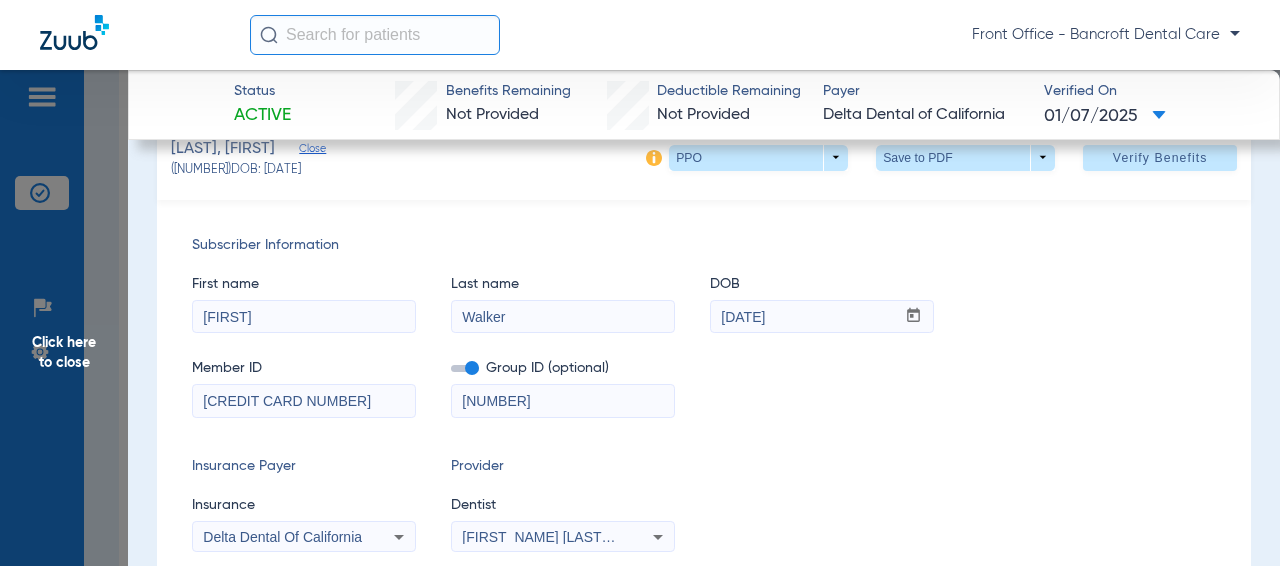 type on "Walker" 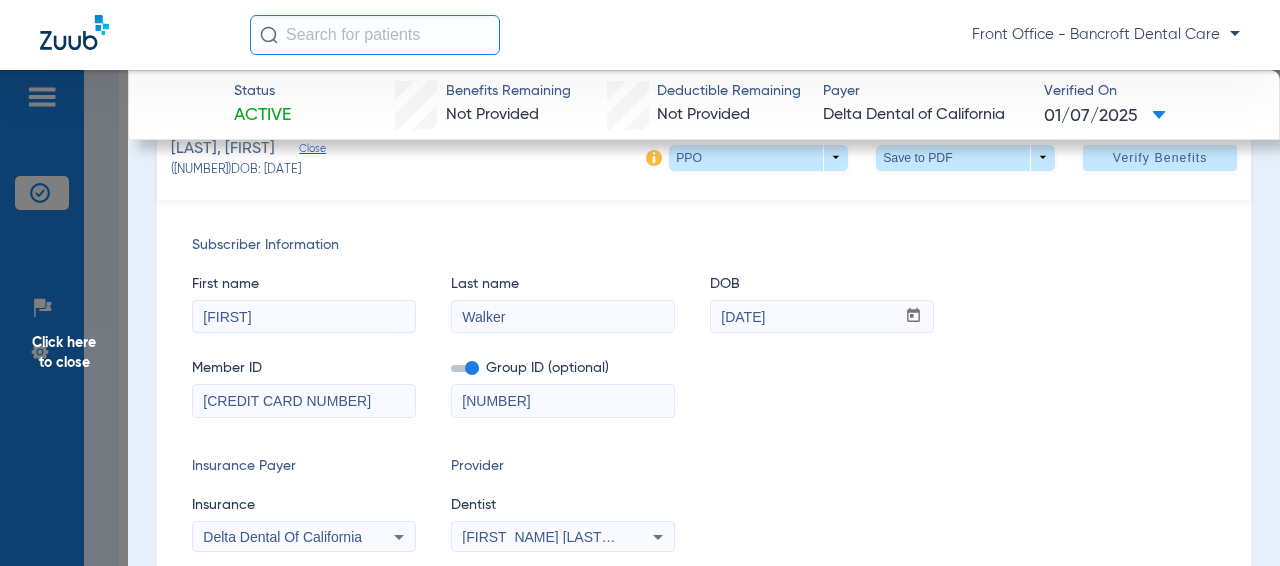 paste on "[POSTAL CODE]" 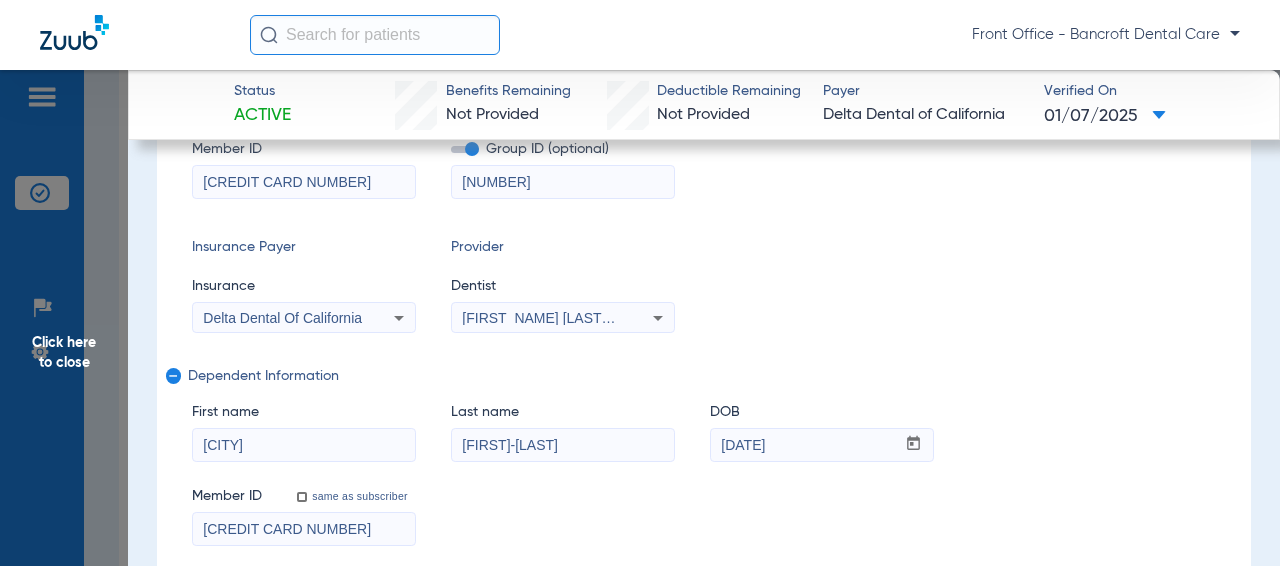 scroll, scrollTop: 500, scrollLeft: 0, axis: vertical 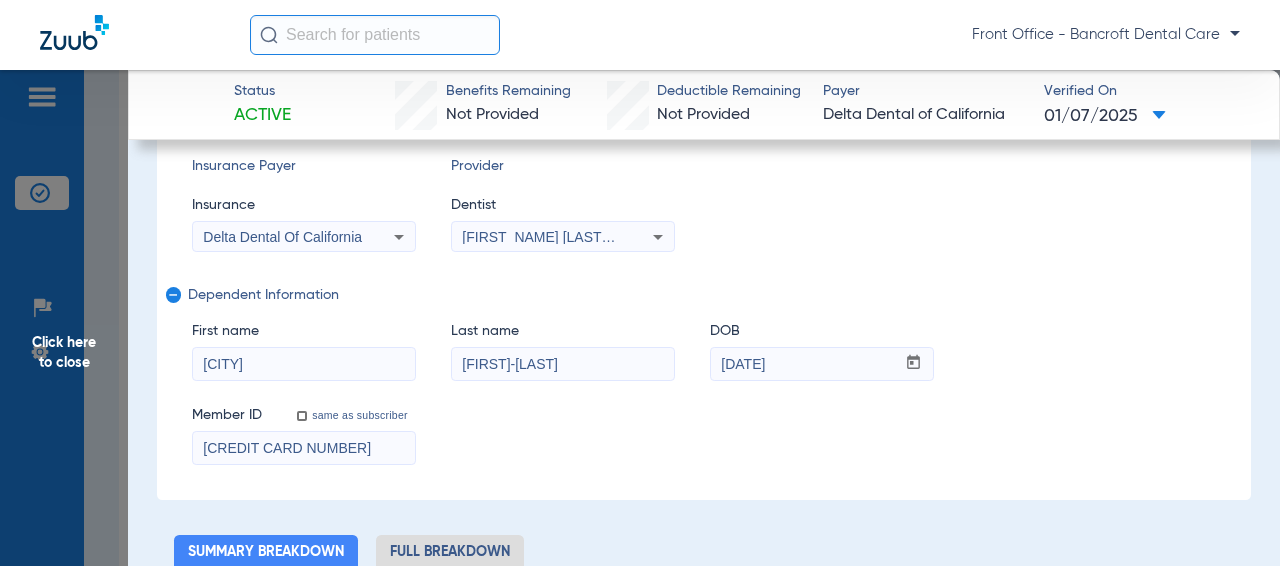 drag, startPoint x: 224, startPoint y: 444, endPoint x: 210, endPoint y: 448, distance: 14.56022 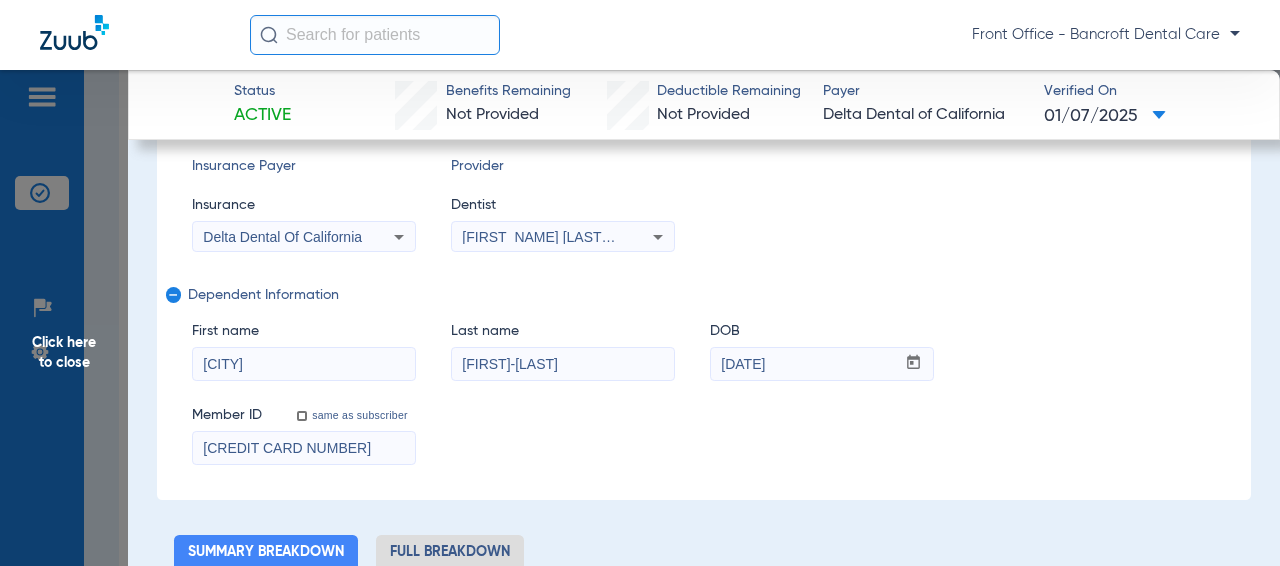 paste on "[NUMBER]" 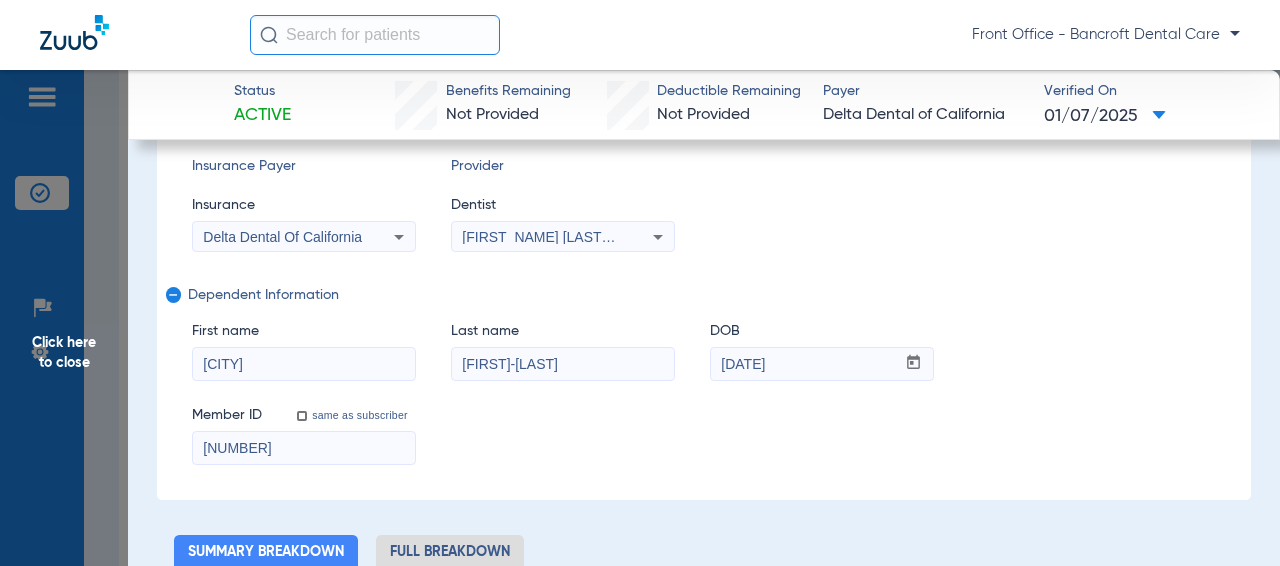 type on "[NUMBER]" 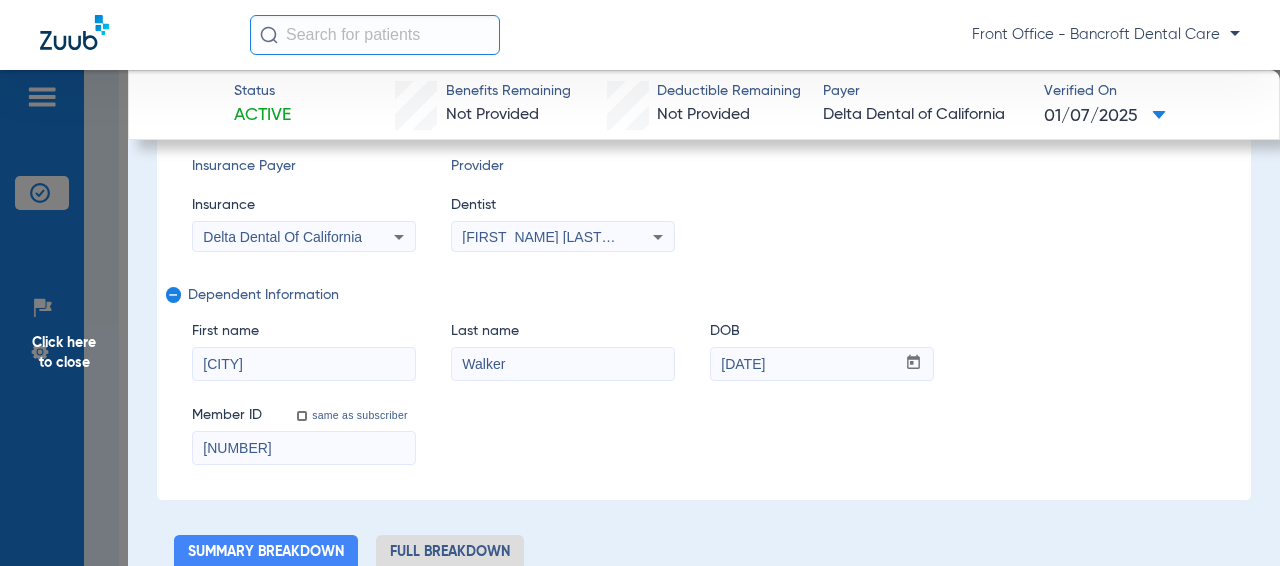 type on "Walker" 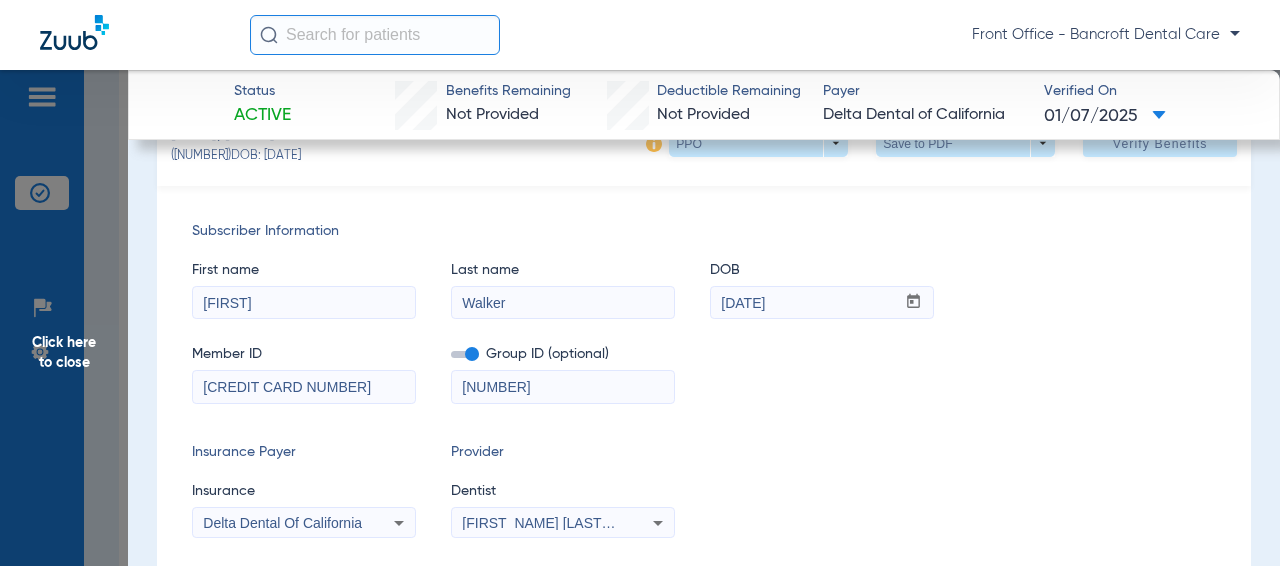 scroll, scrollTop: 200, scrollLeft: 0, axis: vertical 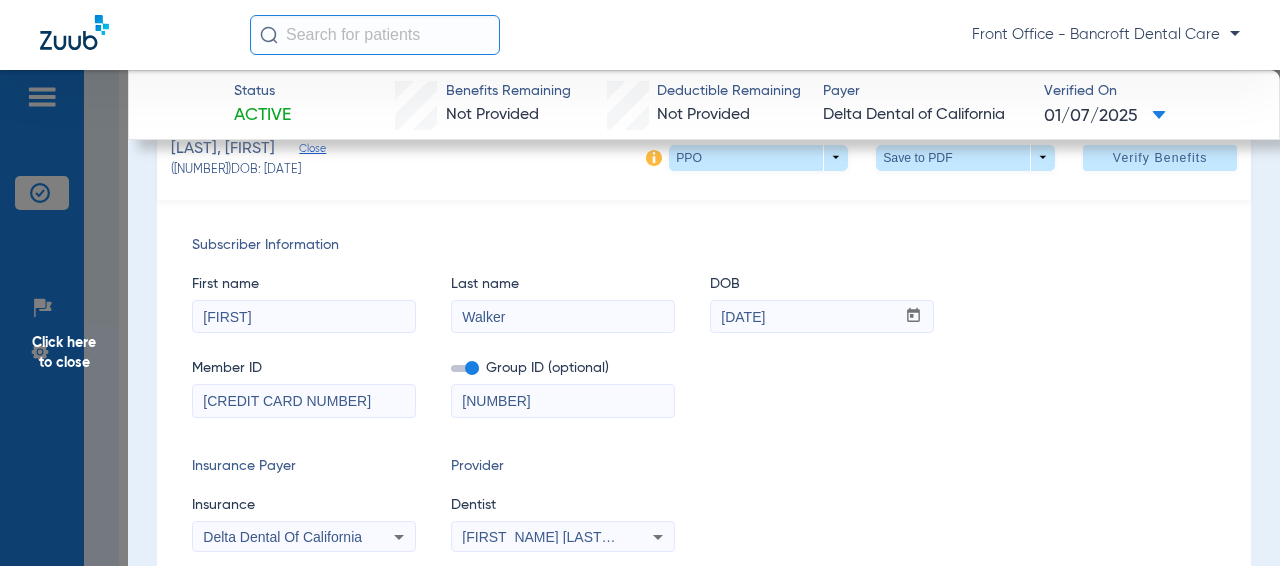 drag, startPoint x: 341, startPoint y: 407, endPoint x: 216, endPoint y: 401, distance: 125.14392 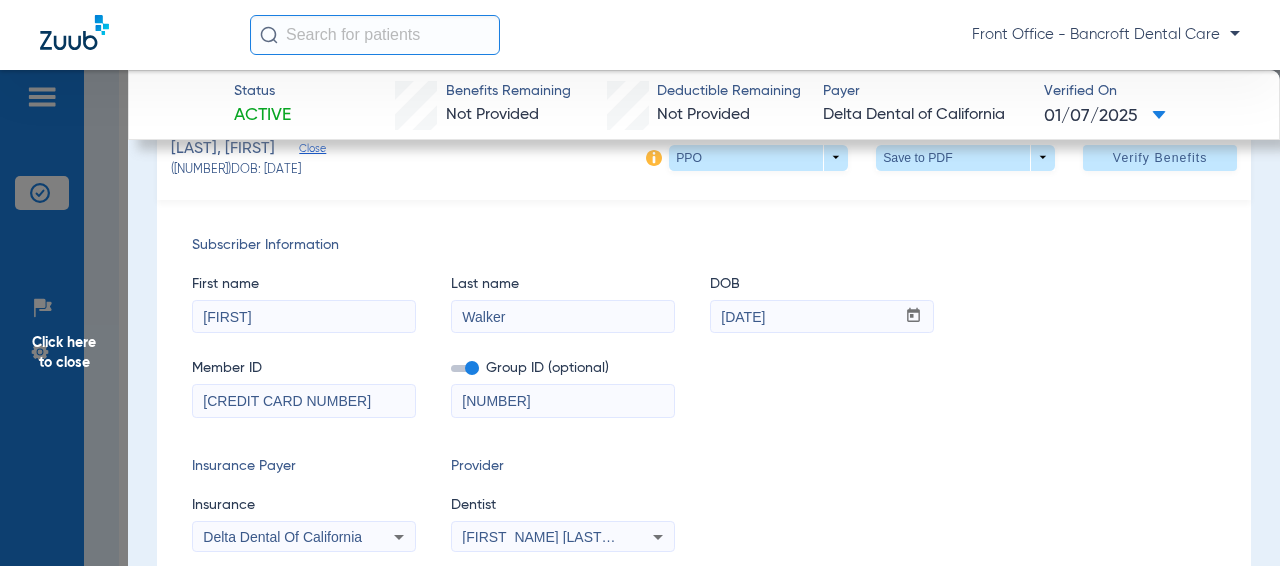 click on "Subscriber Information   First name  [FIRST_NAME]  Last name  [LAST_NAME]  DOB  mm / dd / yyyy 06/20/1965  Member ID  236968146101  Group ID (optional)  00001-00011  Insurance Payer   Insurance
Delta Dental Of California  Provider   Dentist
Hsiu-chaai Chang  1982791315  remove   Dependent Information   First name  [FIRST_NAME]  Last name  [LAST_NAME]  DOB  mm / dd / yyyy 05/24/2011  Member ID  same as subscriber 236984358502" 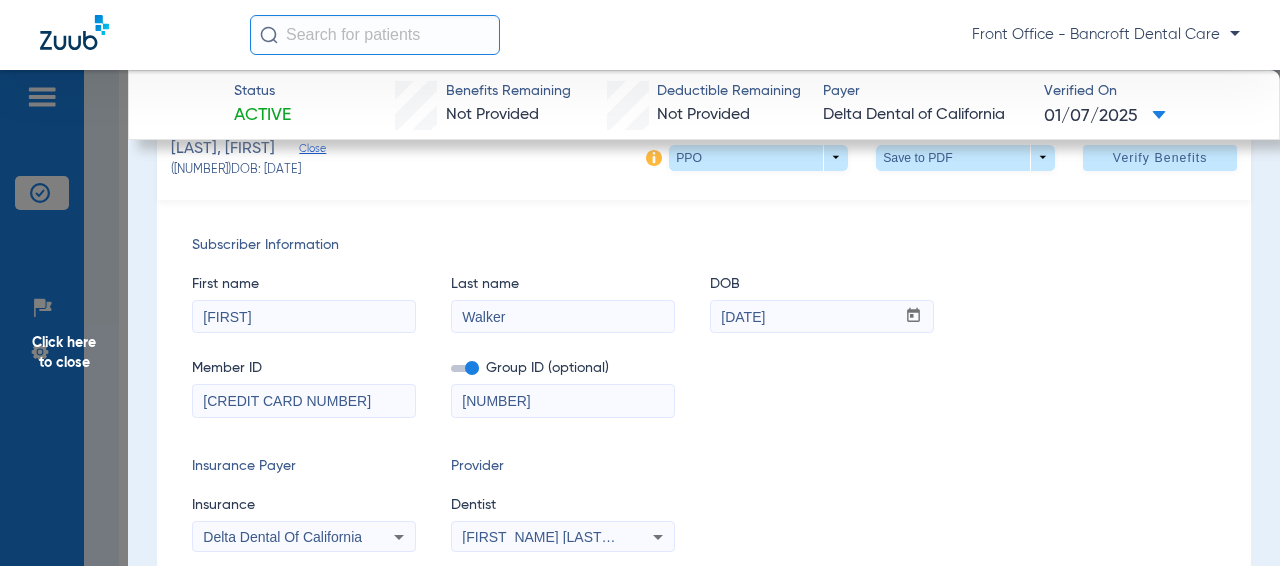 paste on "[NUMBER]" 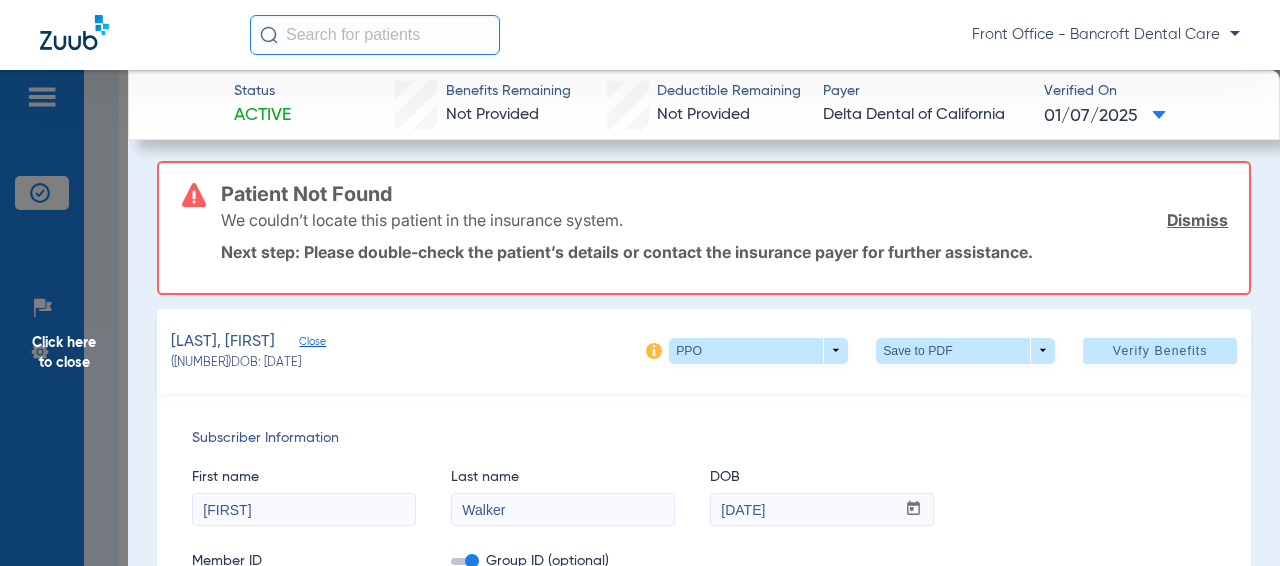 scroll, scrollTop: 0, scrollLeft: 0, axis: both 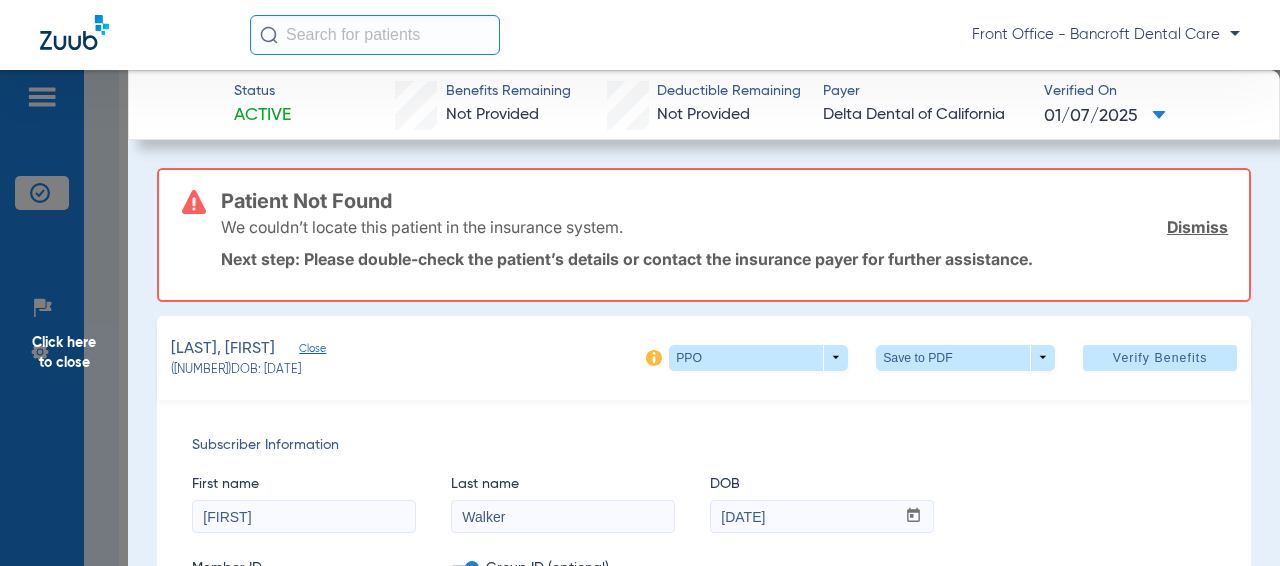 type on "[CREDIT CARD NUMBER]" 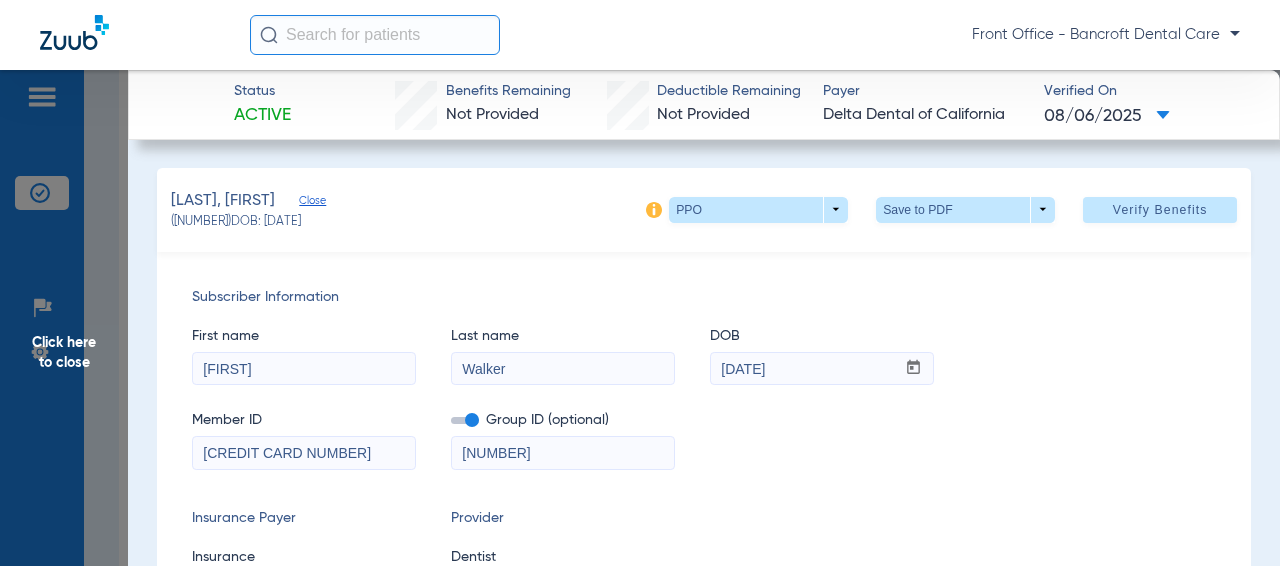 scroll, scrollTop: 9133, scrollLeft: 0, axis: vertical 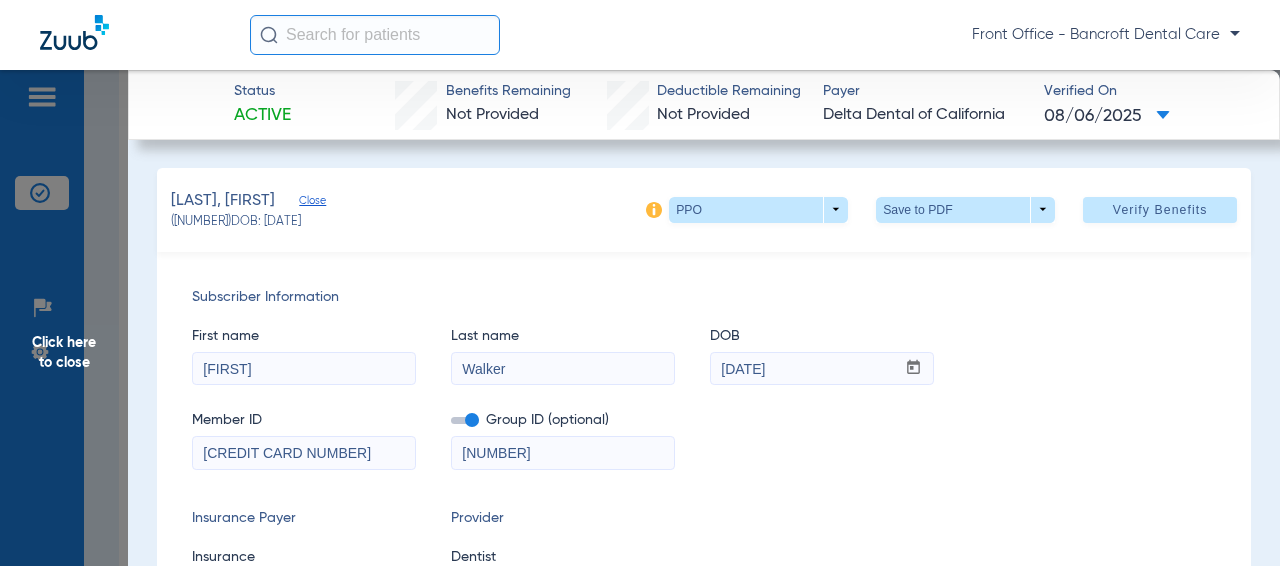 click on "Click here to close" 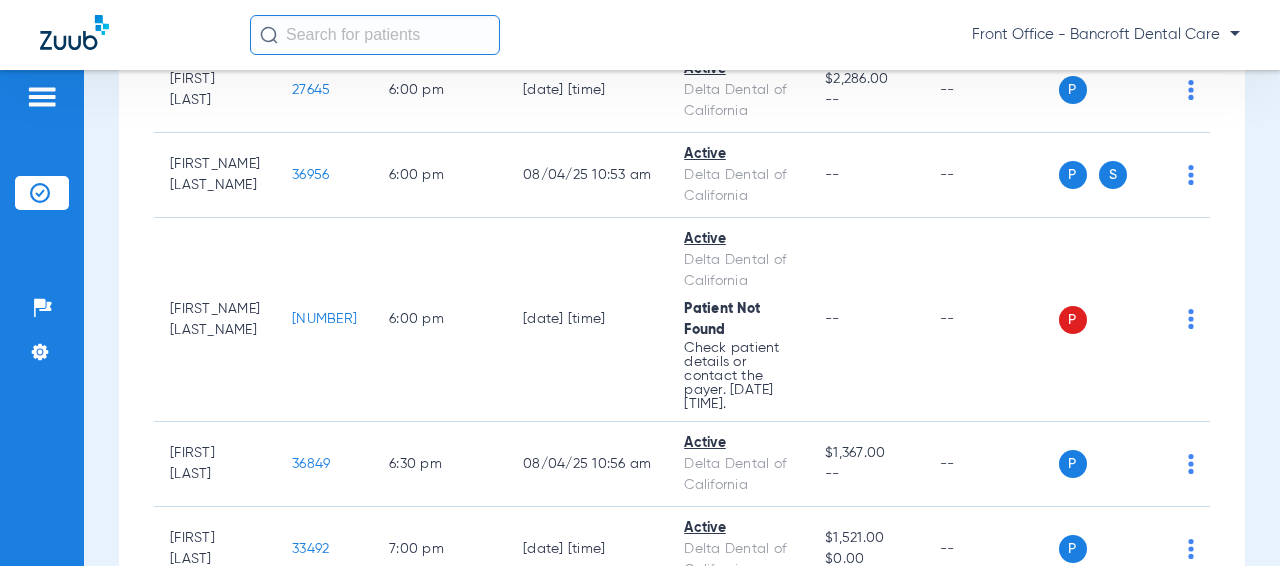 scroll, scrollTop: 9933, scrollLeft: 0, axis: vertical 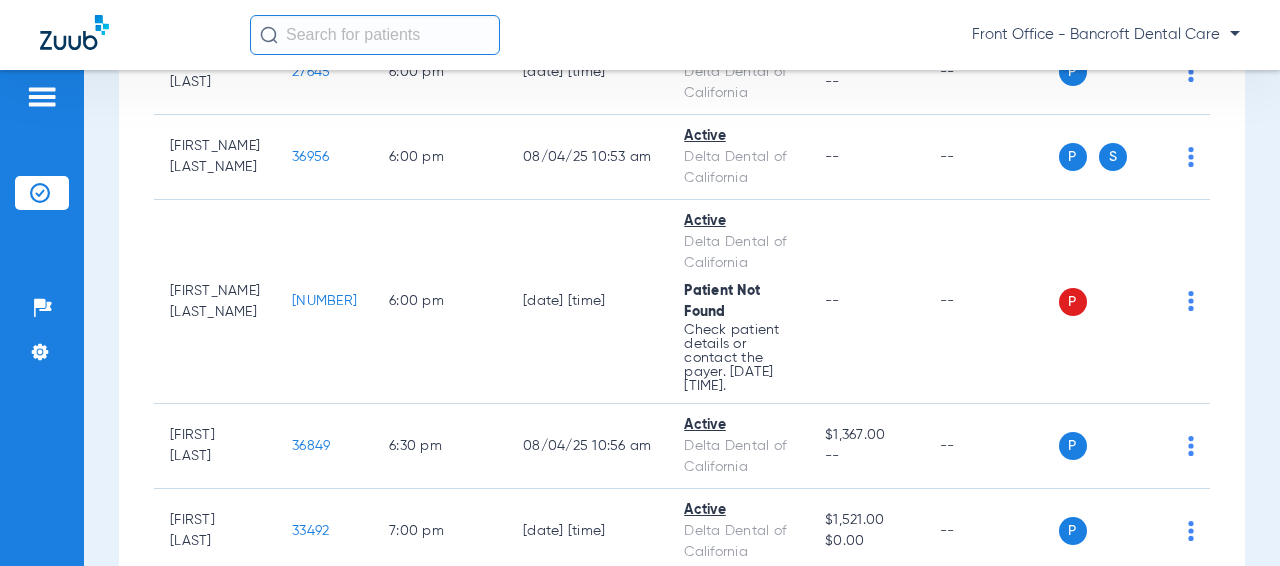 click on "[NUMBER]" 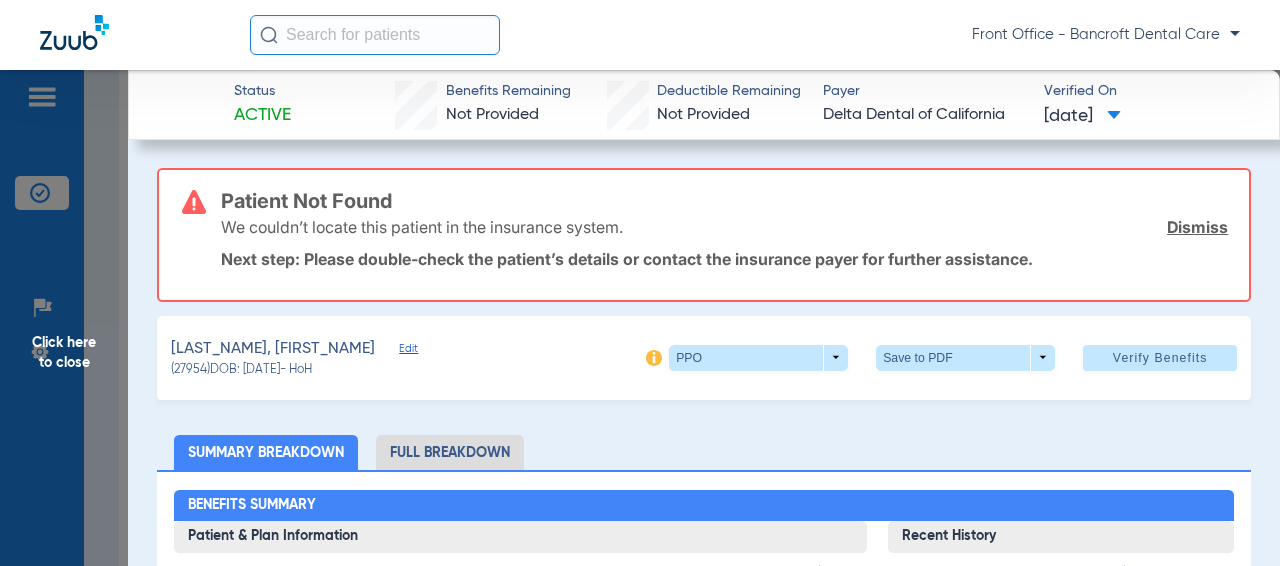 click on "Edit" 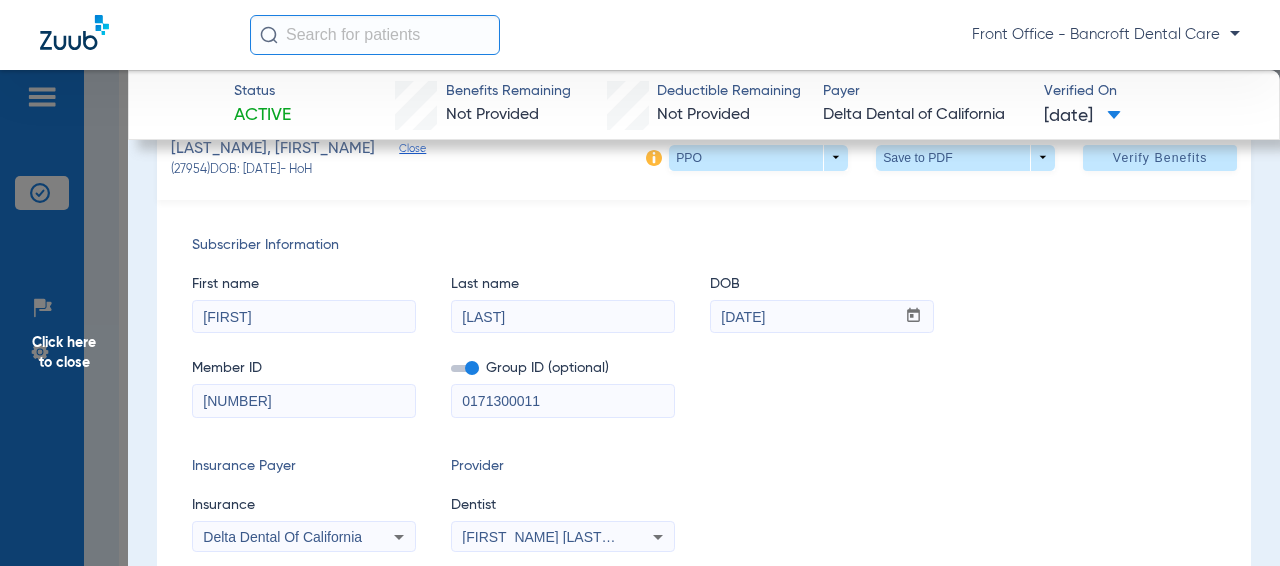 scroll, scrollTop: 300, scrollLeft: 0, axis: vertical 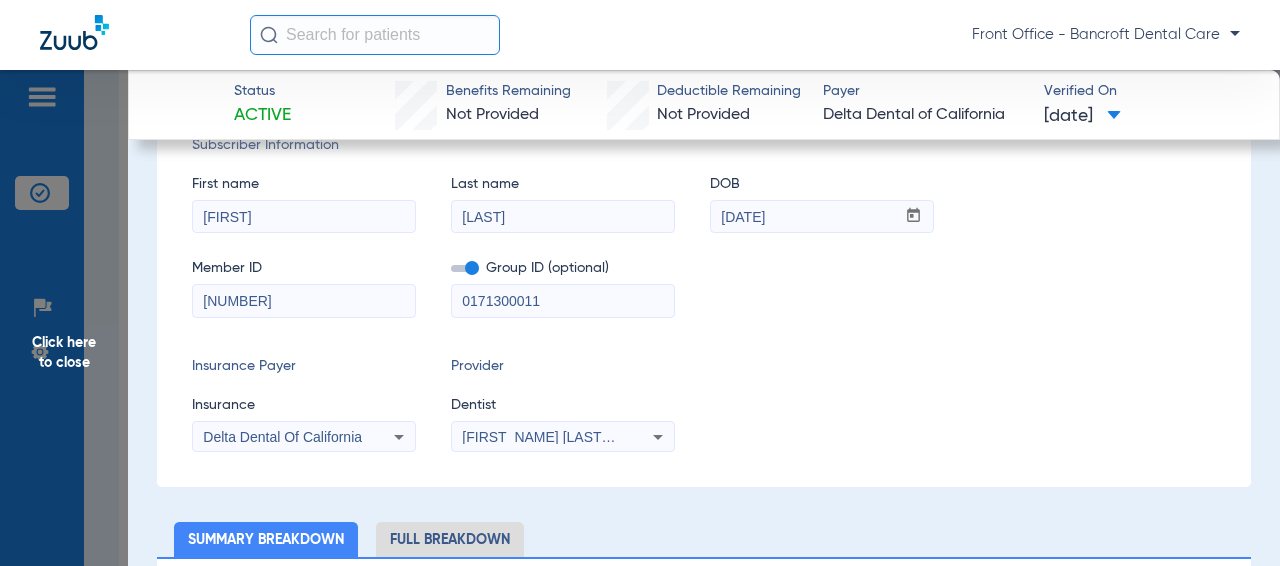 click on "[LAST]" at bounding box center [563, 217] 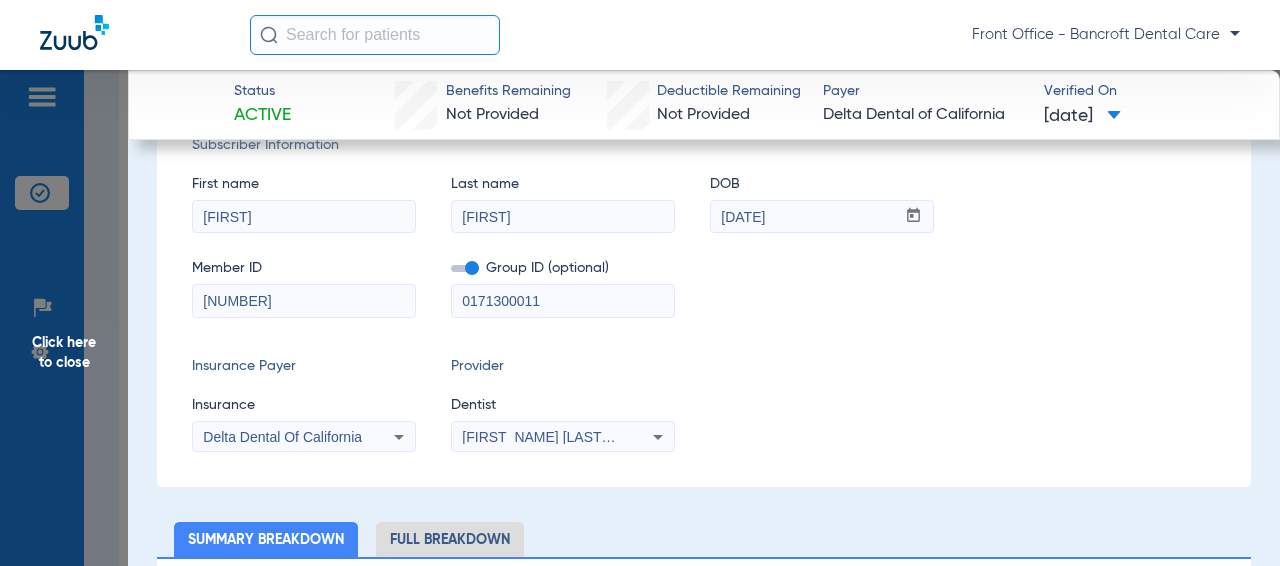 type on "[FIRST]" 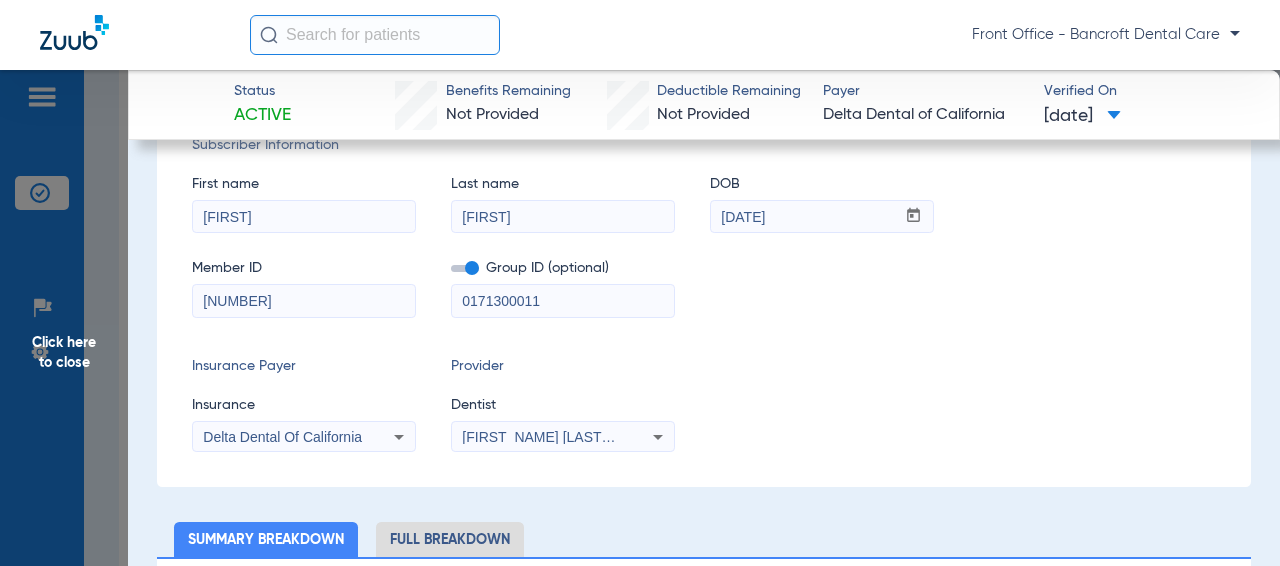 paste on "-" 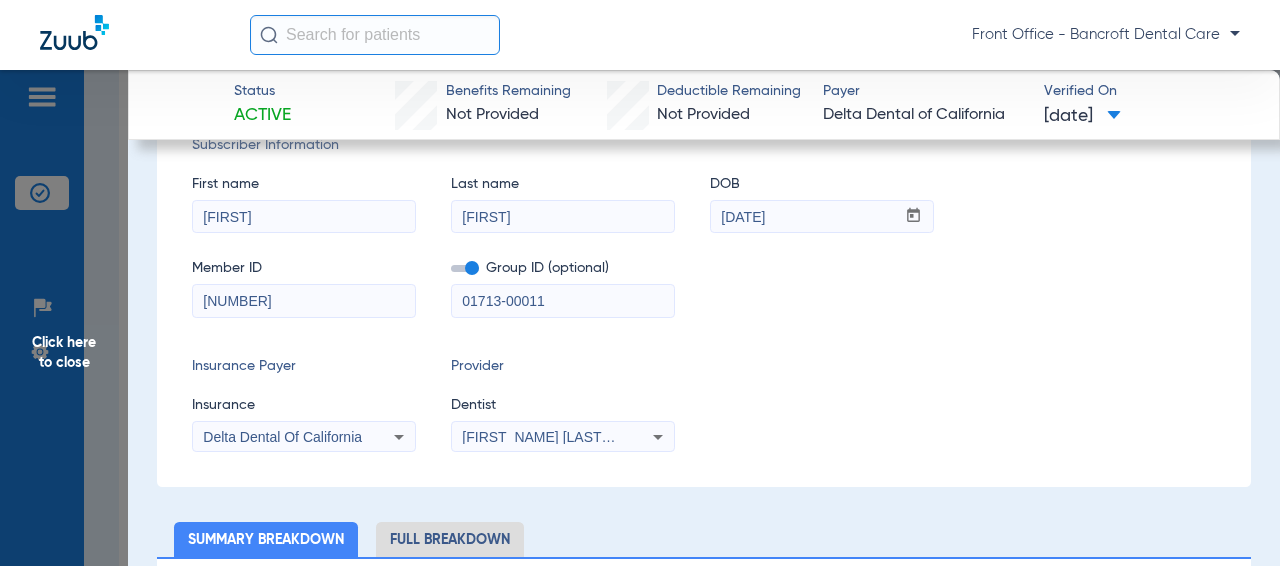 type on "01713-00011" 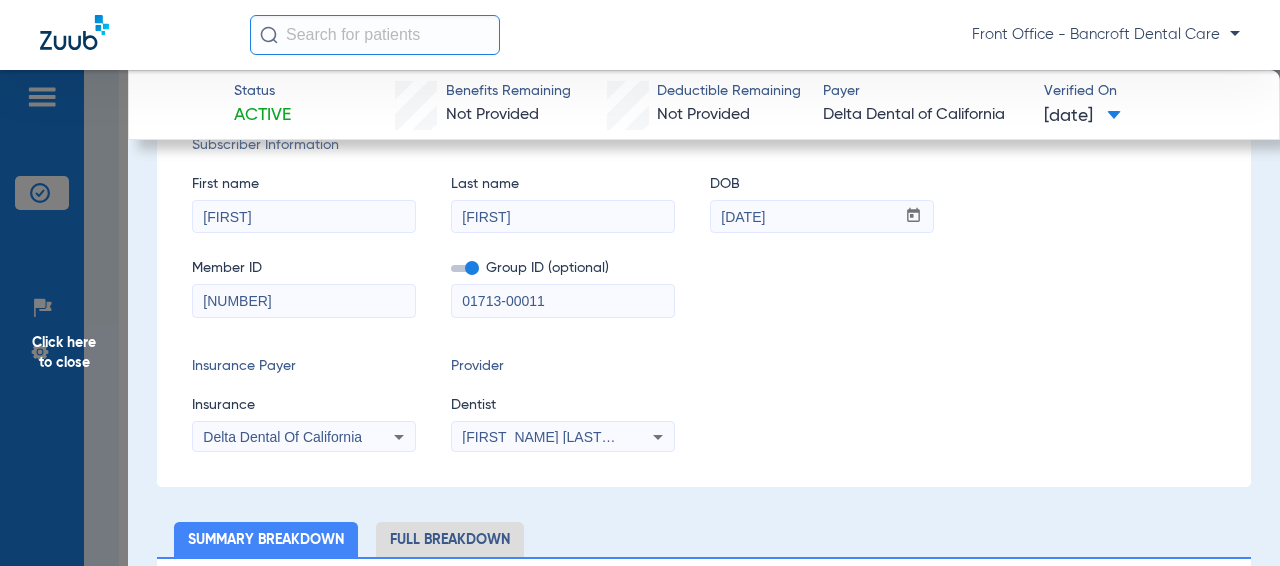 drag, startPoint x: 257, startPoint y: 302, endPoint x: 238, endPoint y: 300, distance: 19.104973 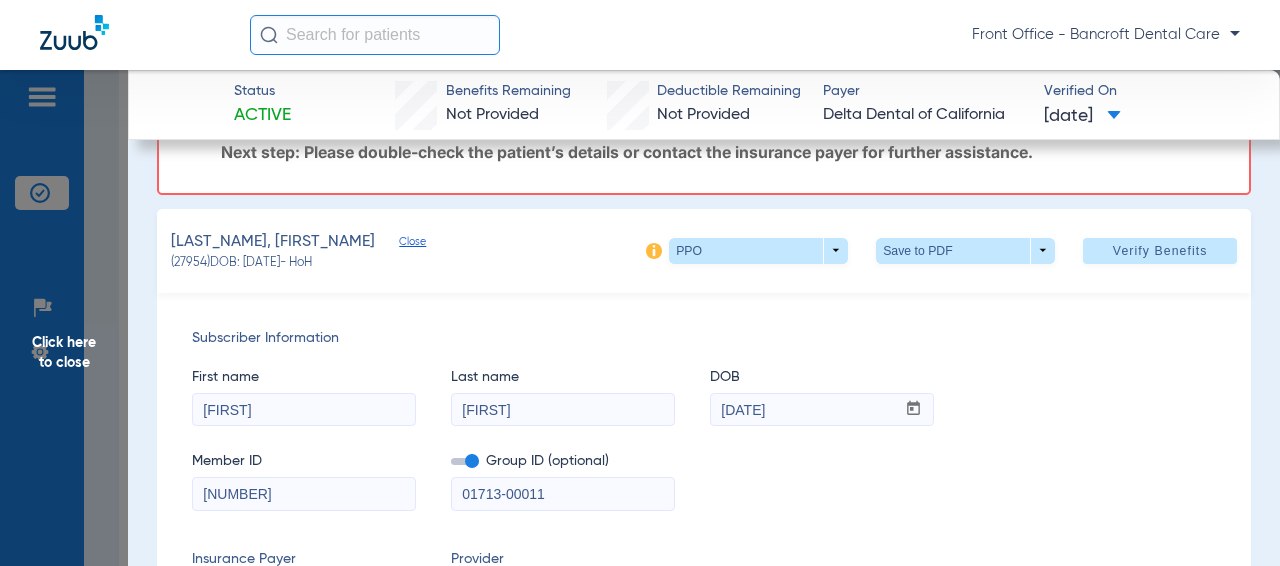 scroll, scrollTop: 100, scrollLeft: 0, axis: vertical 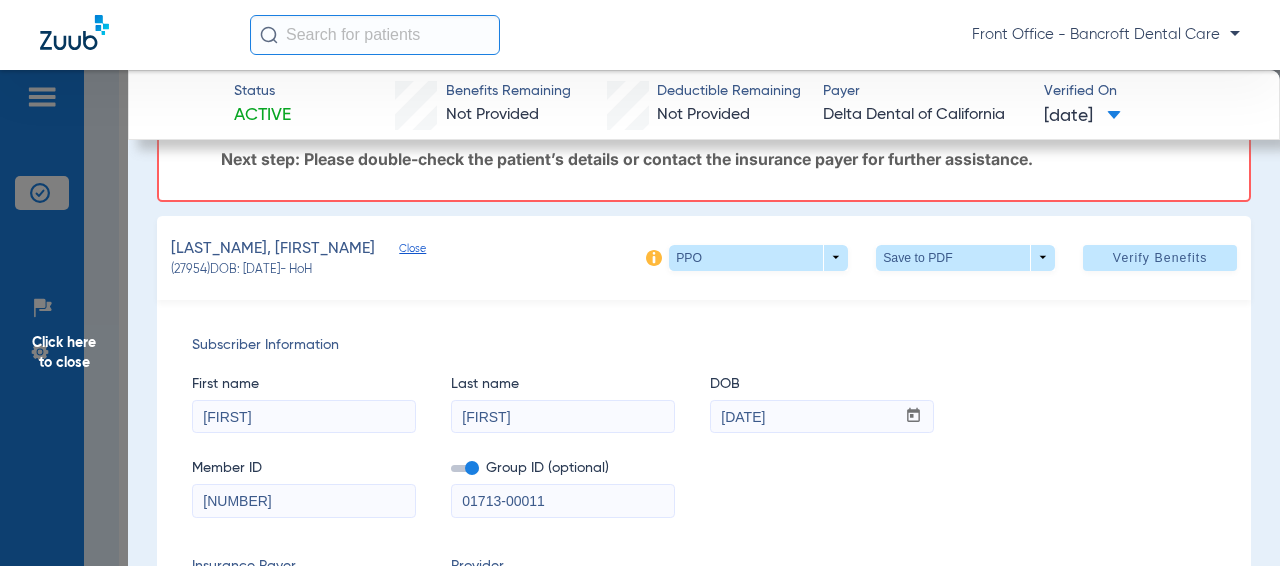 type on "[NUMBER]" 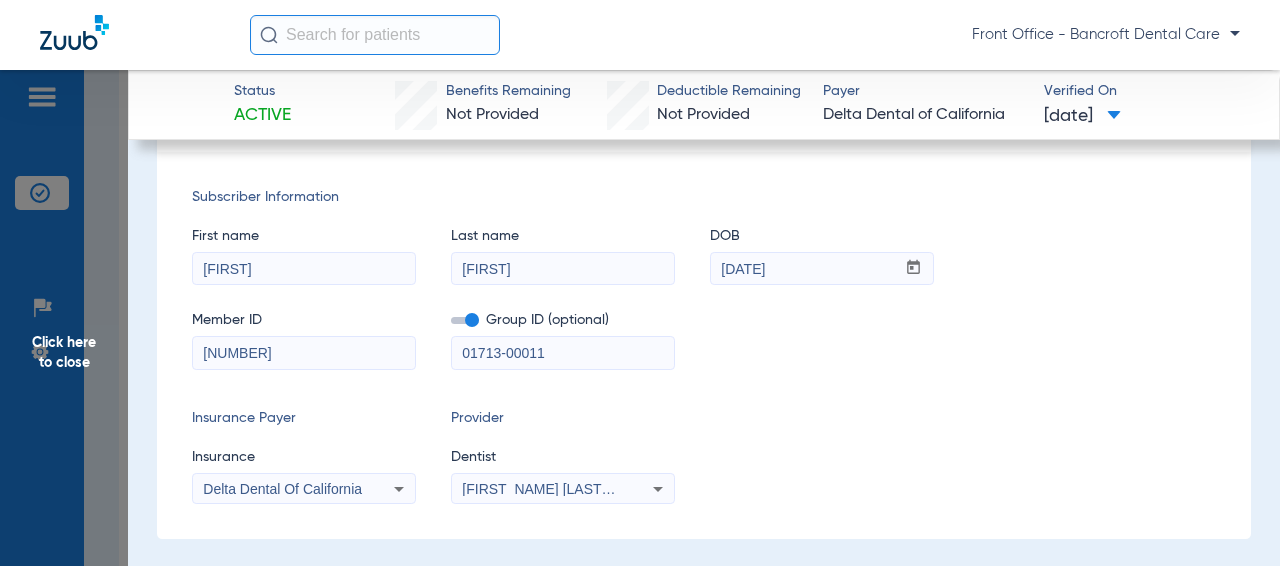 scroll, scrollTop: 0, scrollLeft: 0, axis: both 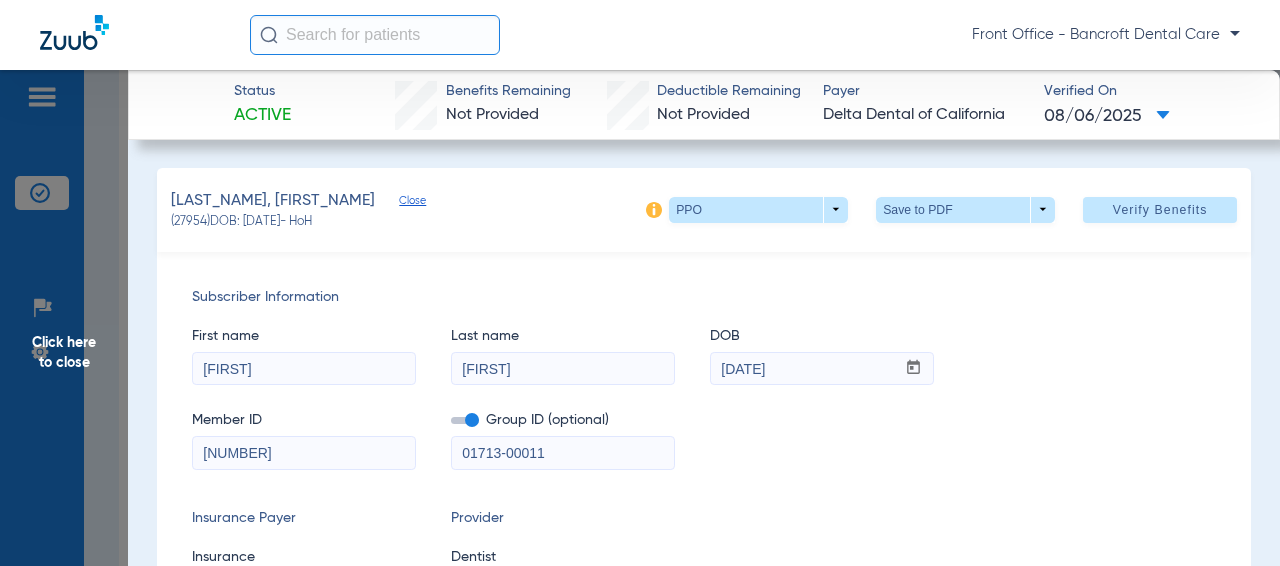 click on "Click here to close" 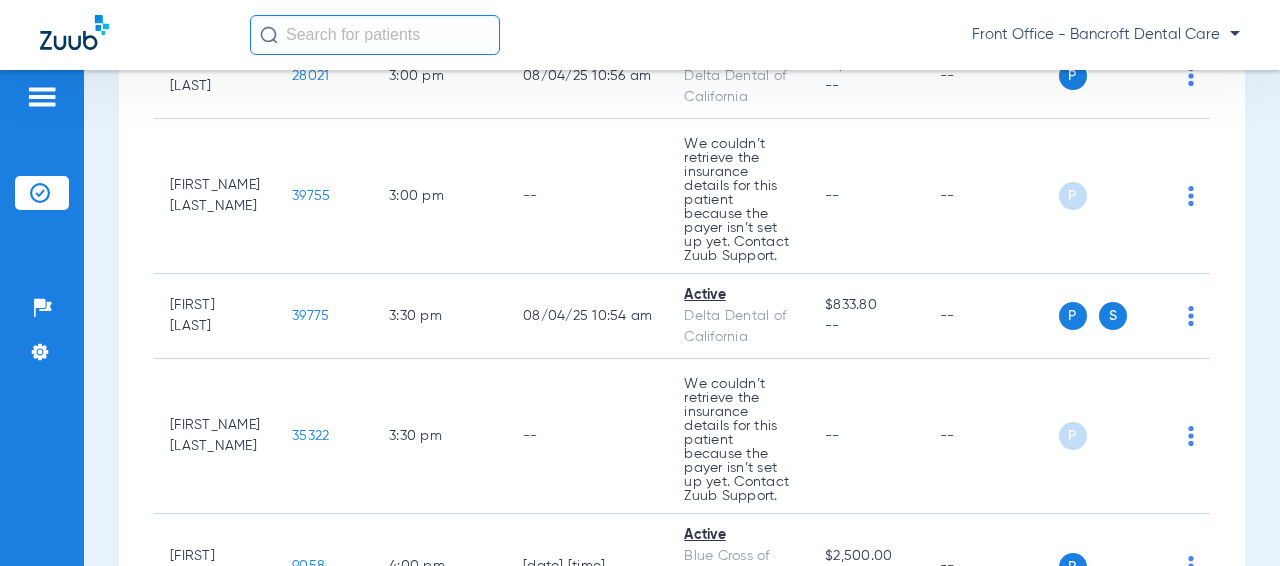 scroll, scrollTop: 7112, scrollLeft: 0, axis: vertical 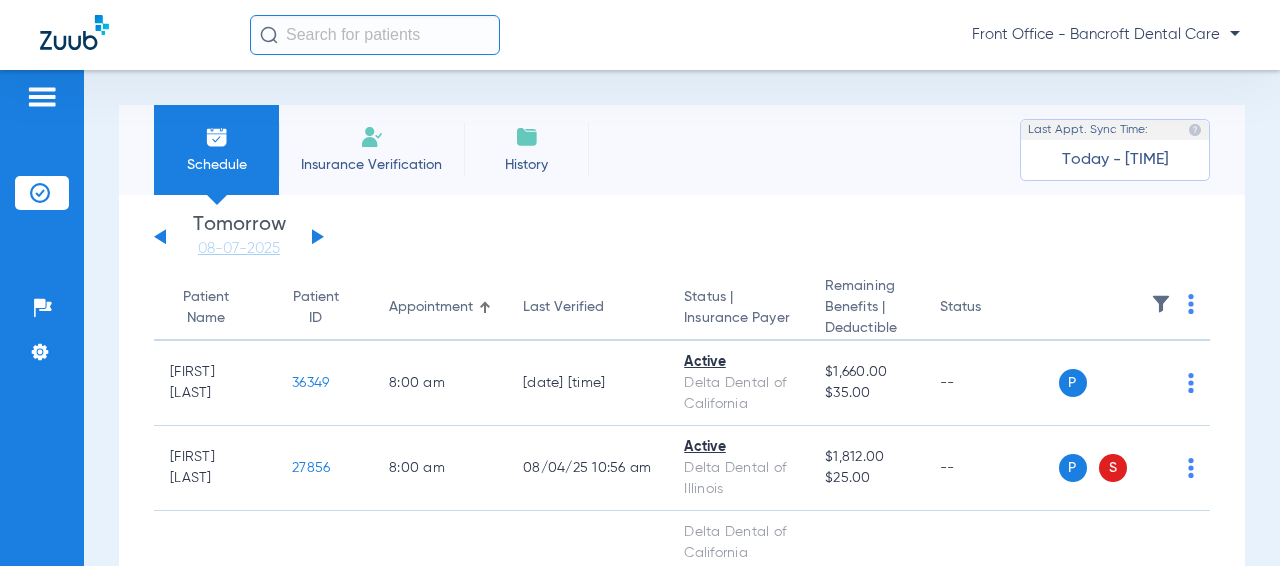 click 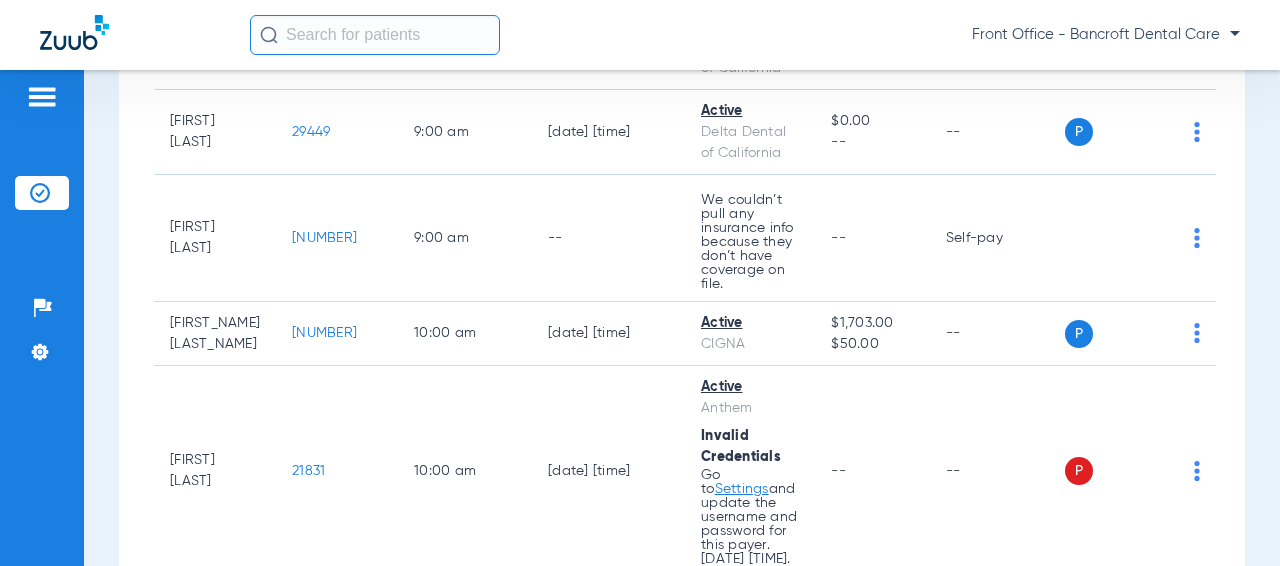 scroll, scrollTop: 1100, scrollLeft: 0, axis: vertical 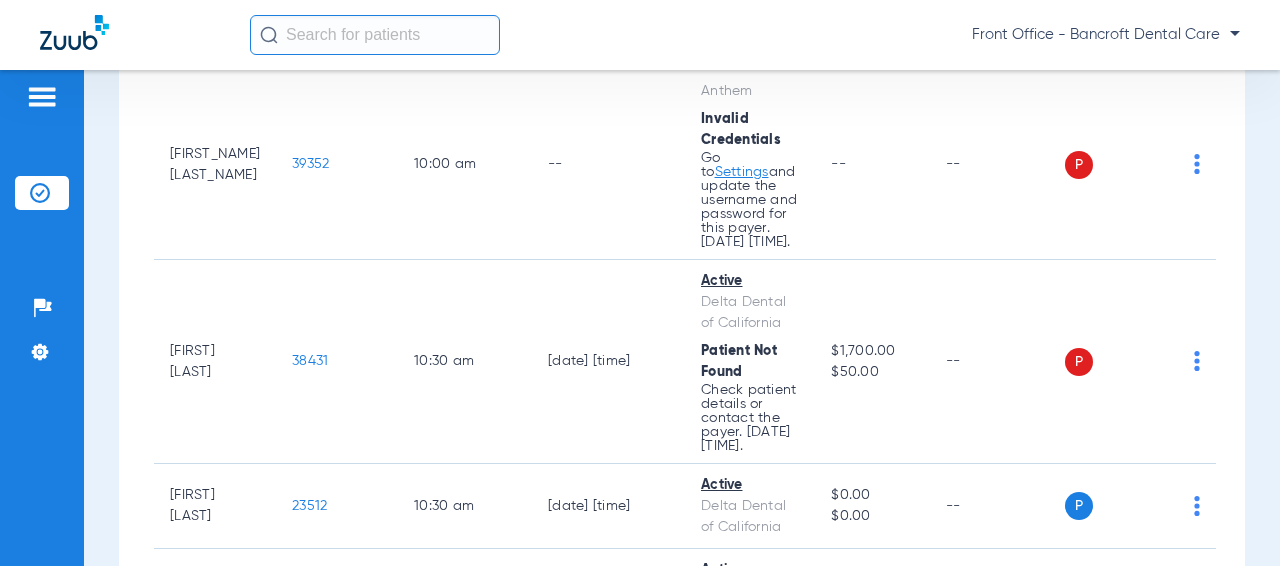 click on "38431" 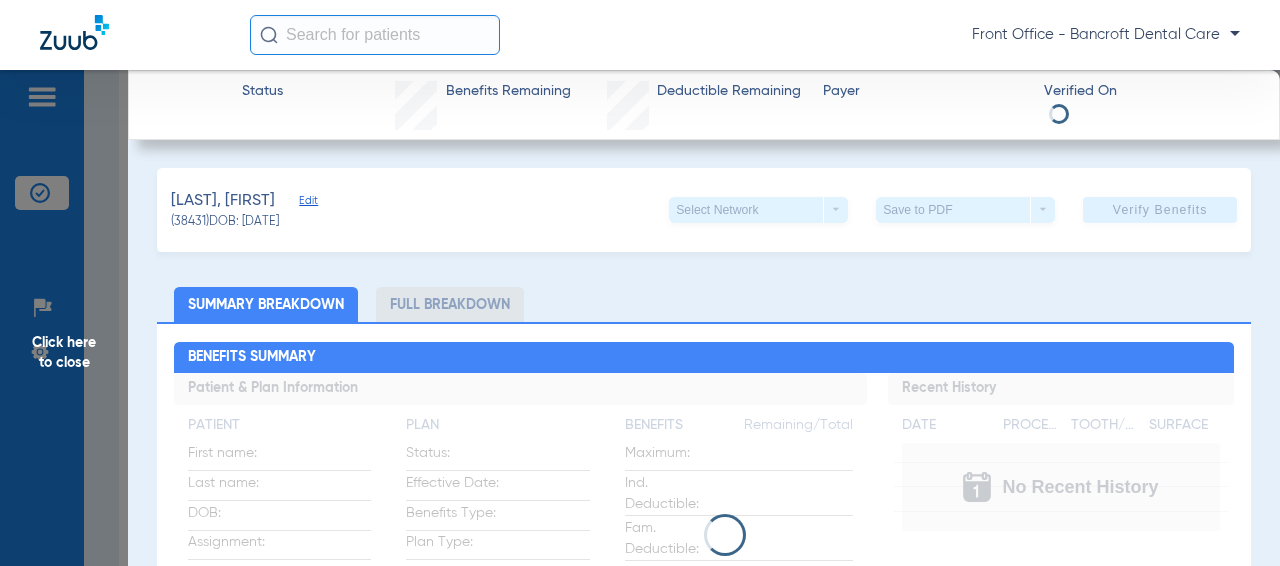 type on "[FIRST]" 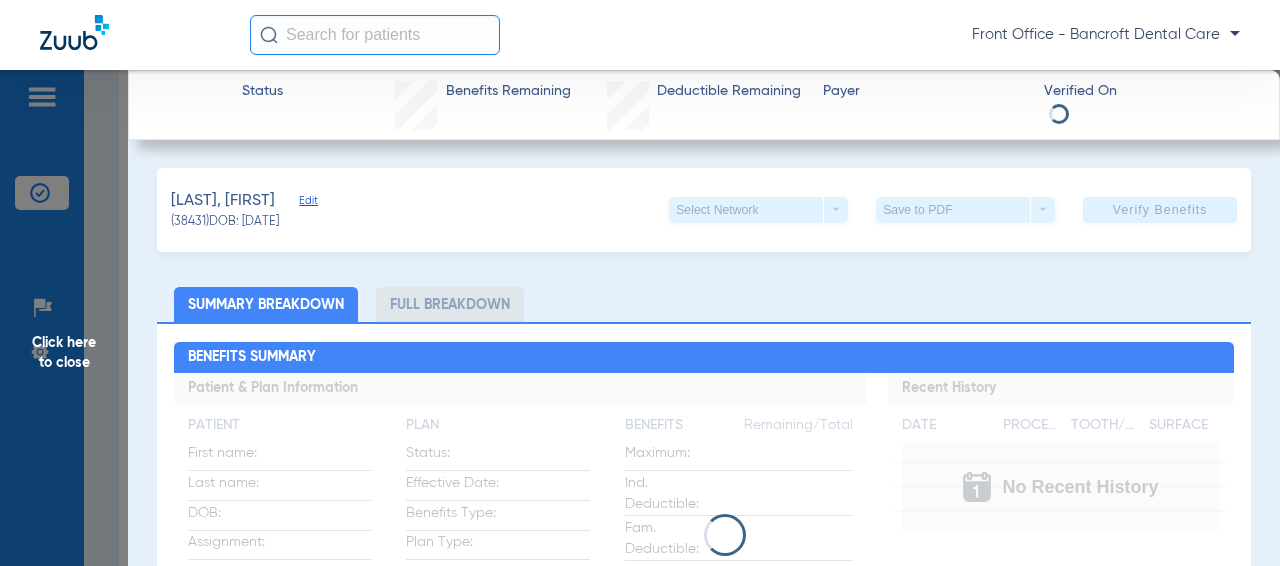 type on "[LAST_NAME]" 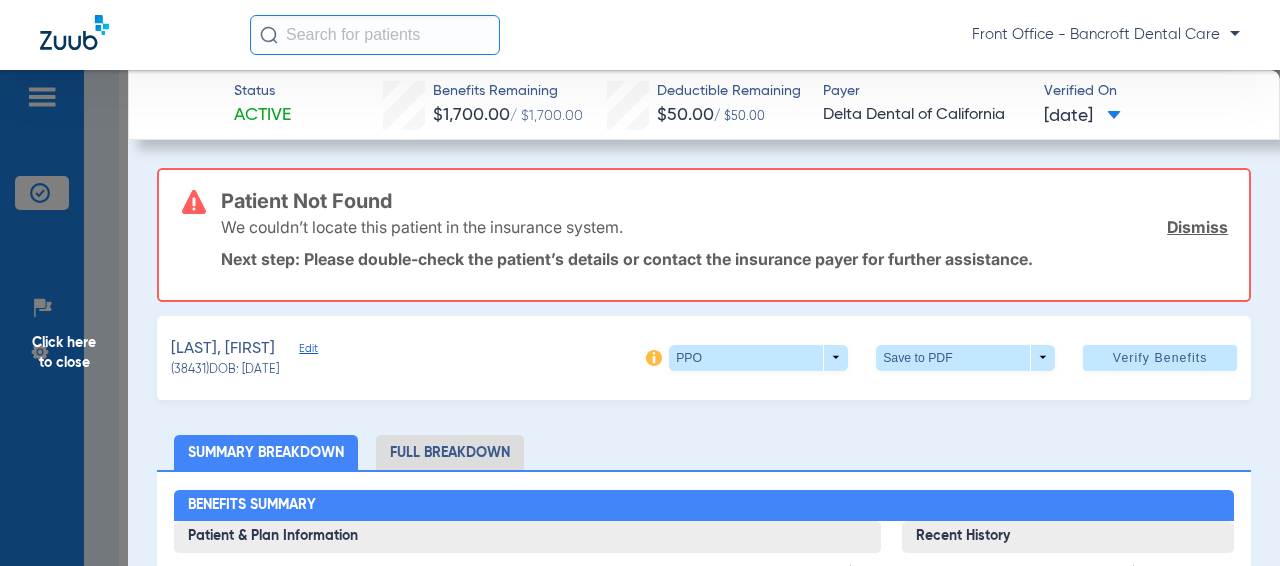 click on "Edit" 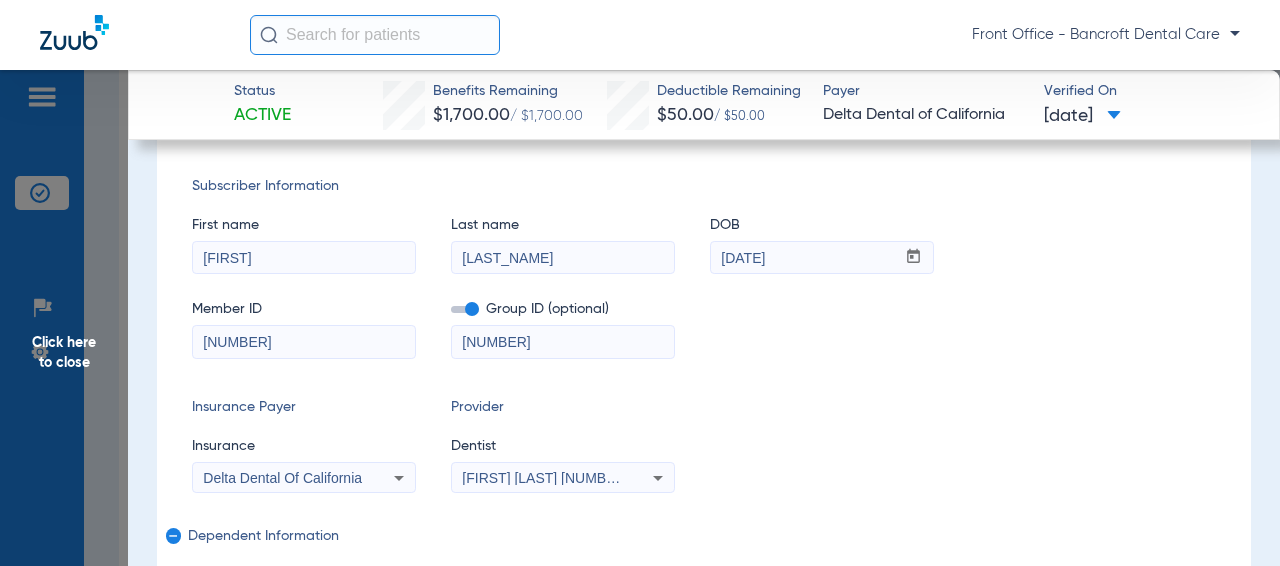 scroll, scrollTop: 300, scrollLeft: 0, axis: vertical 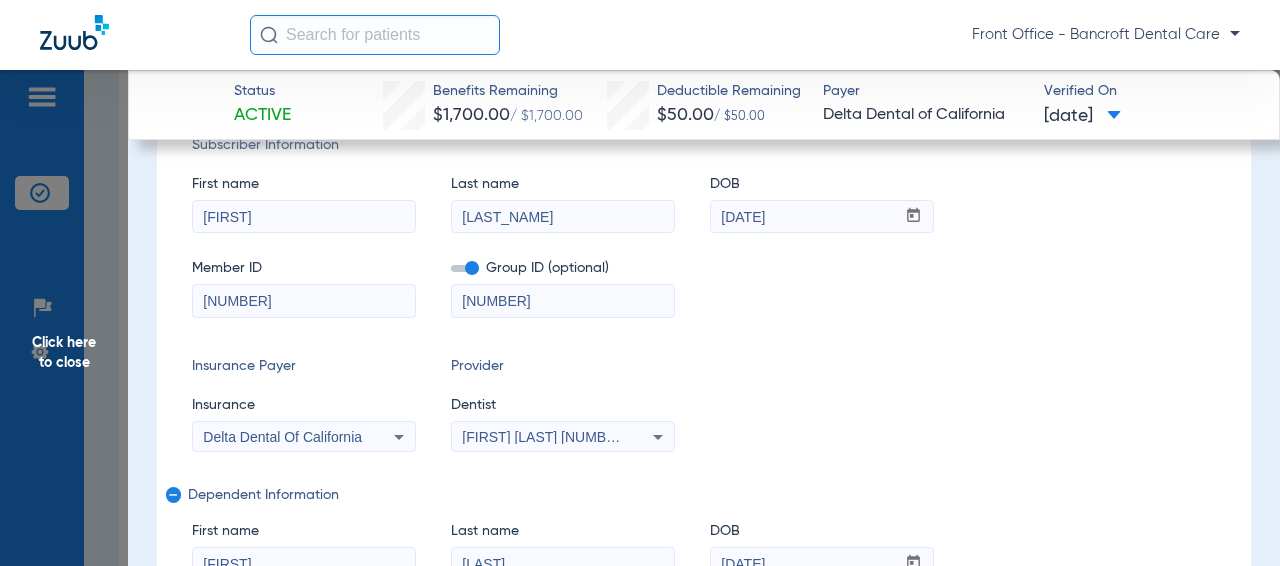 drag, startPoint x: 538, startPoint y: 305, endPoint x: 414, endPoint y: 306, distance: 124.004036 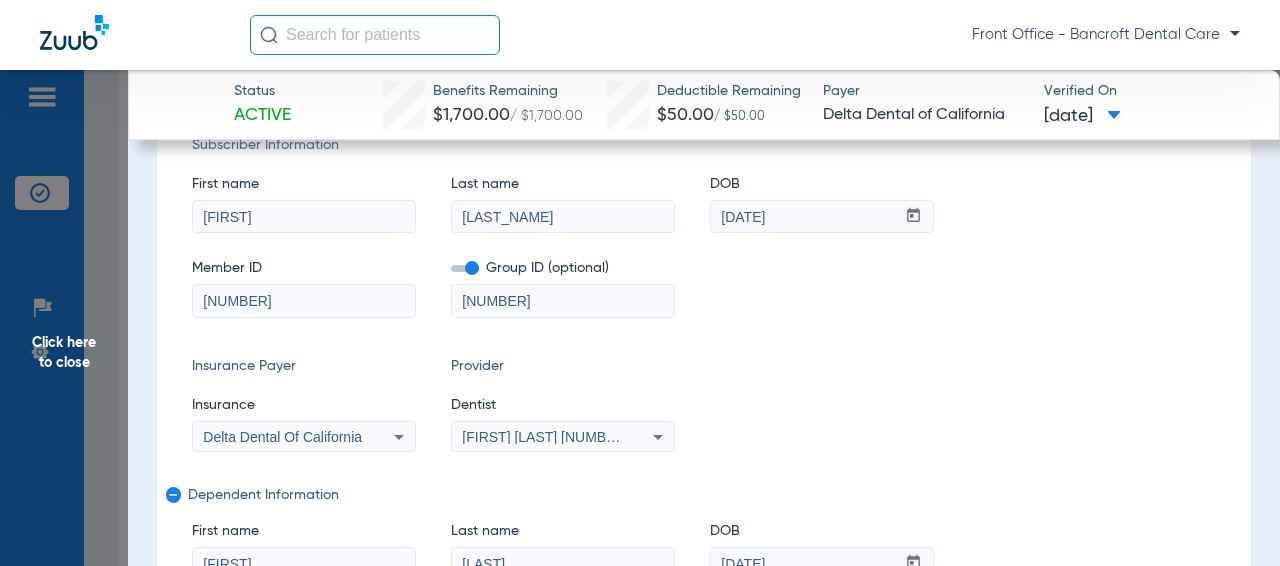 paste on "-0" 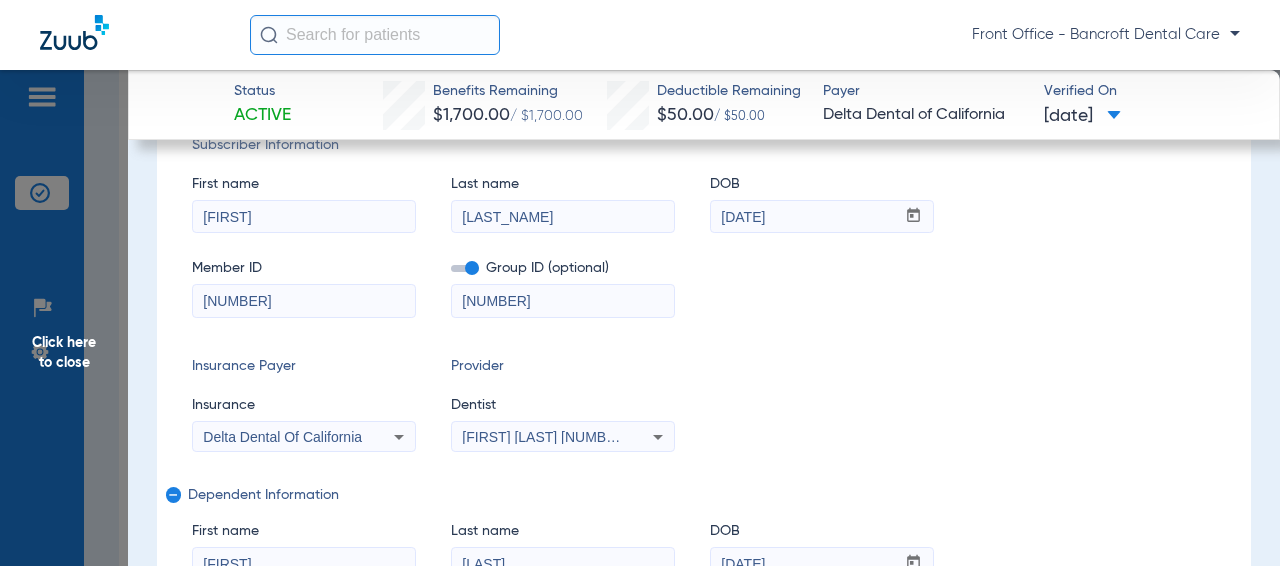 drag, startPoint x: 288, startPoint y: 299, endPoint x: 240, endPoint y: 297, distance: 48.04165 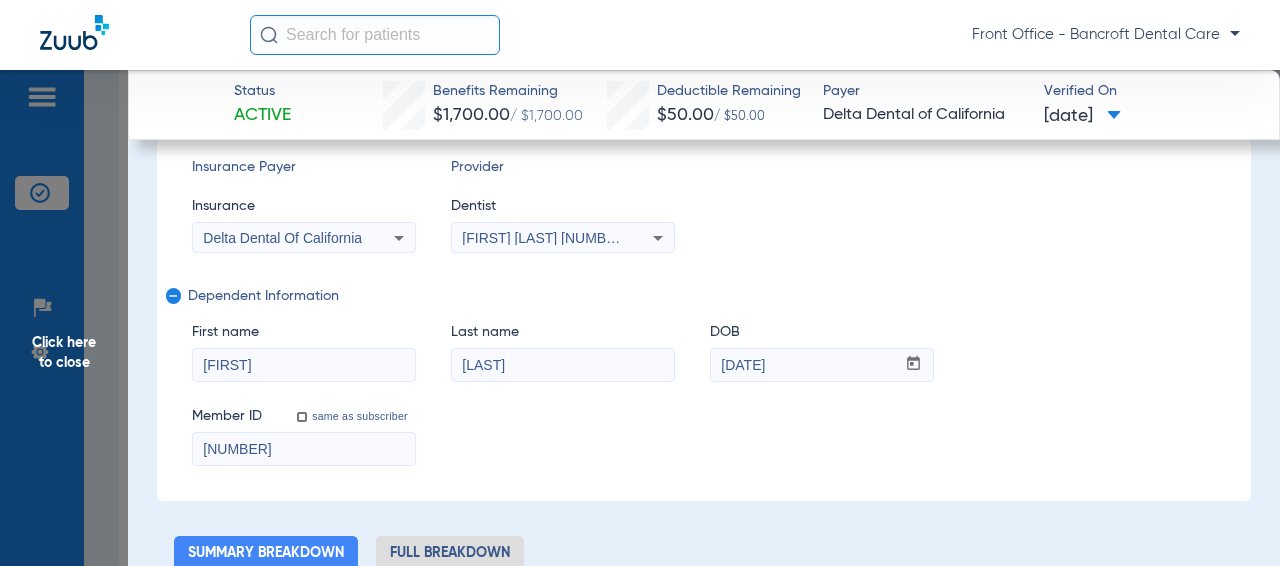 scroll, scrollTop: 500, scrollLeft: 0, axis: vertical 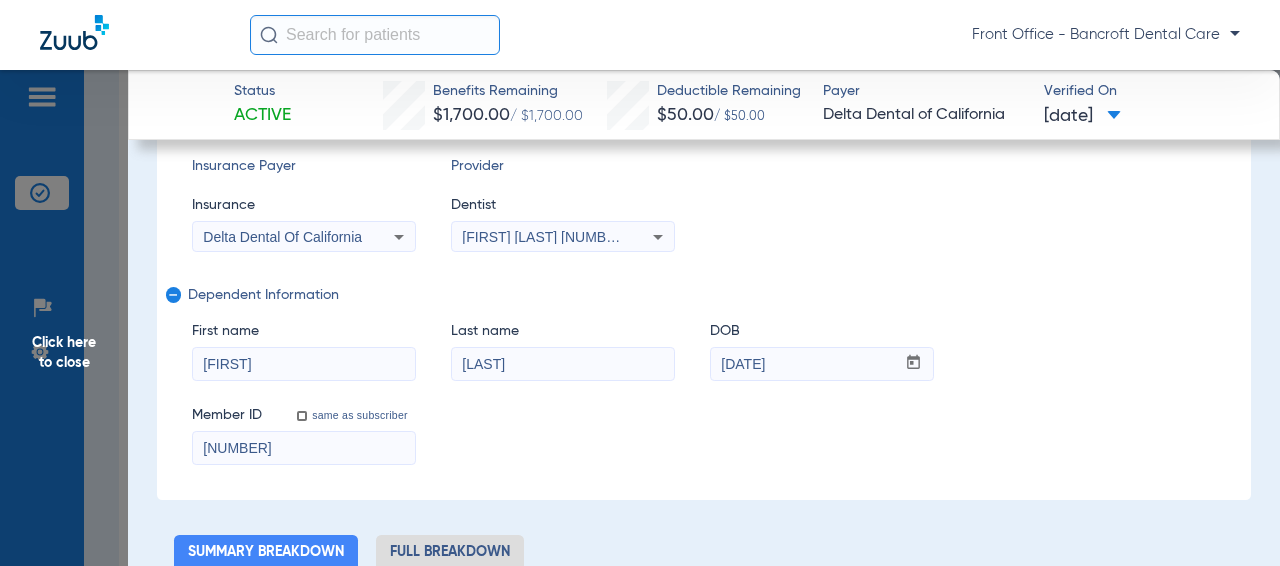 drag, startPoint x: 303, startPoint y: 444, endPoint x: 145, endPoint y: 449, distance: 158.0791 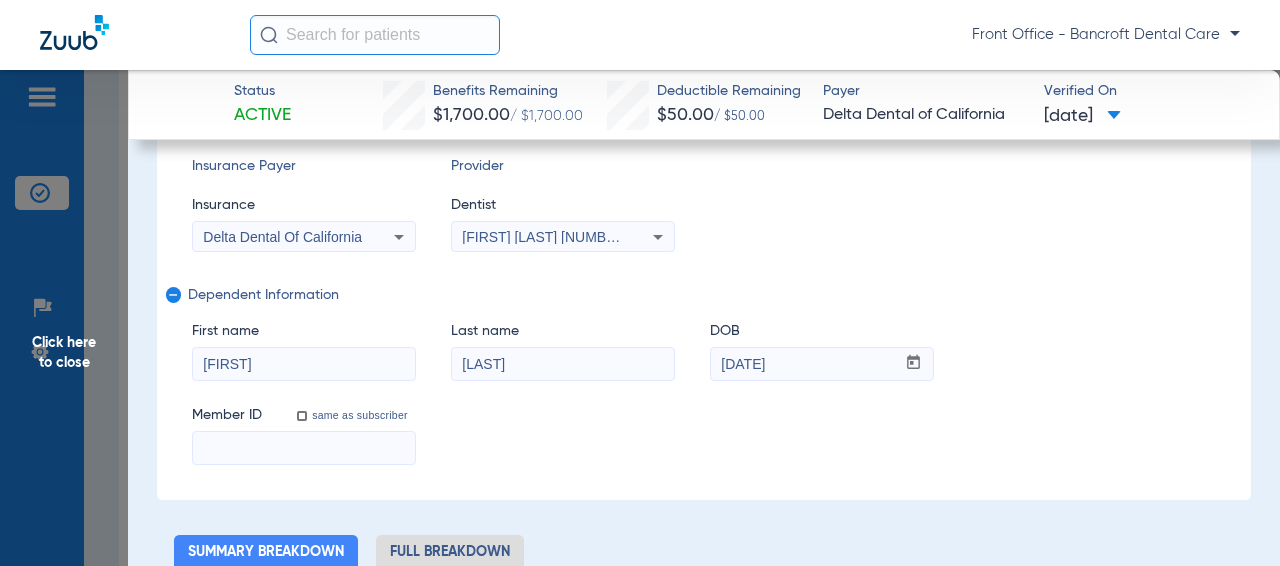 type 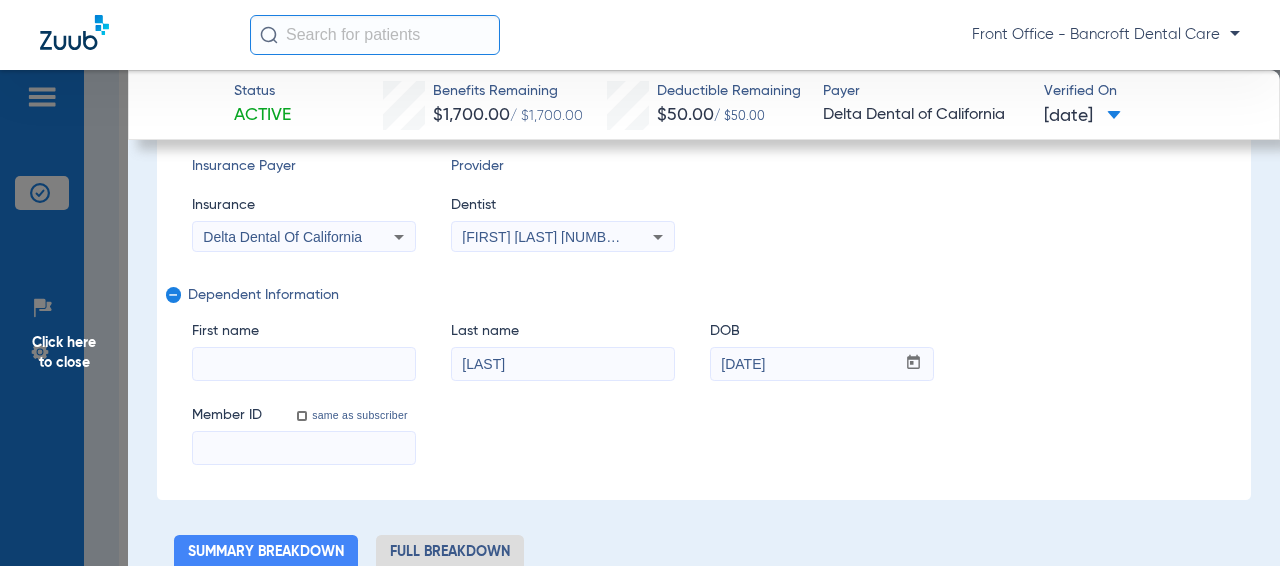 type 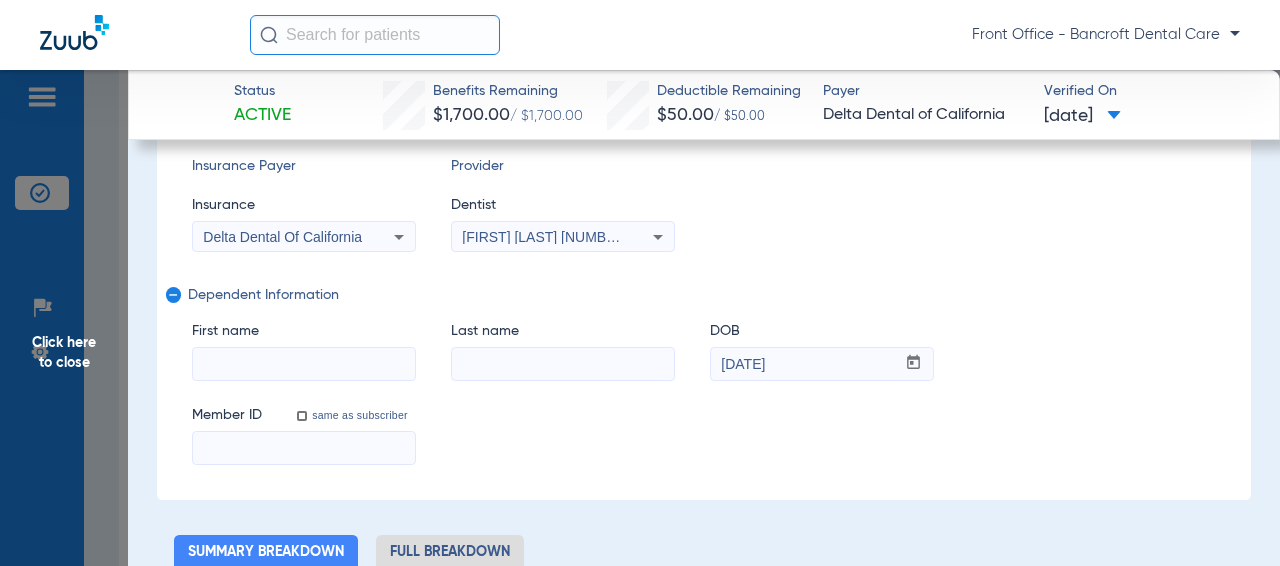 type 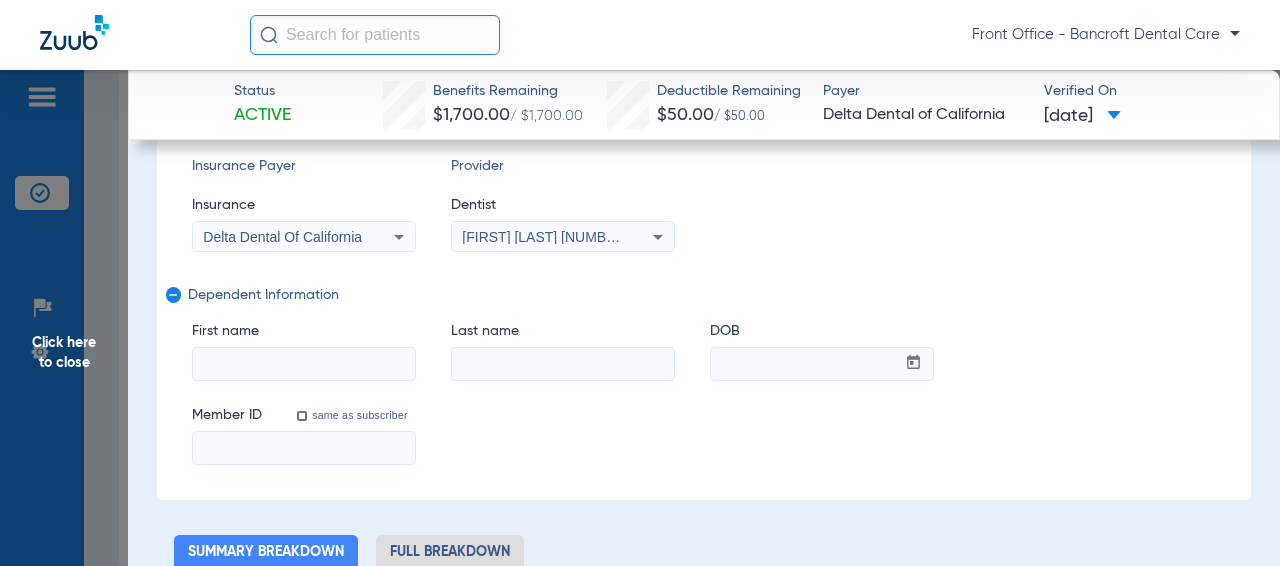 click on "remove" 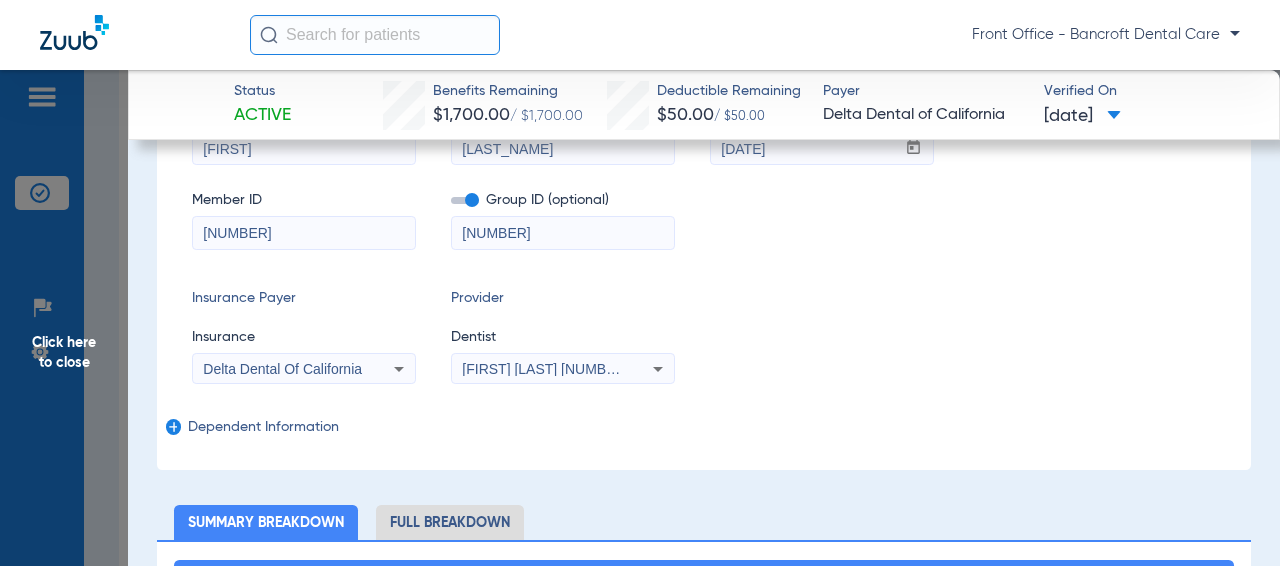 scroll, scrollTop: 200, scrollLeft: 0, axis: vertical 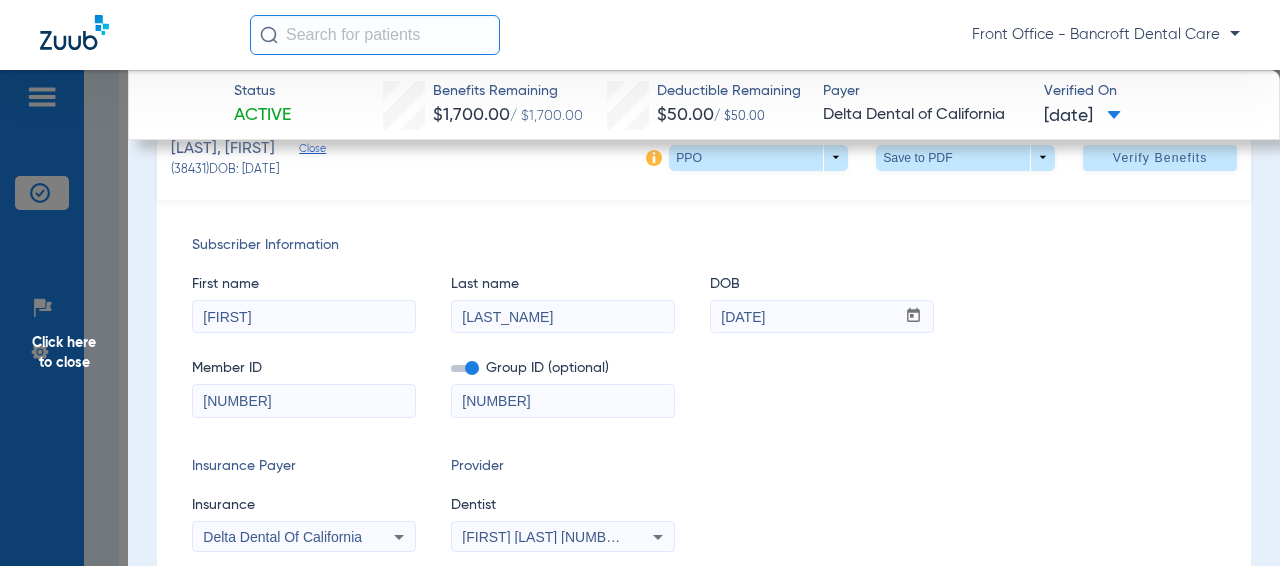 click 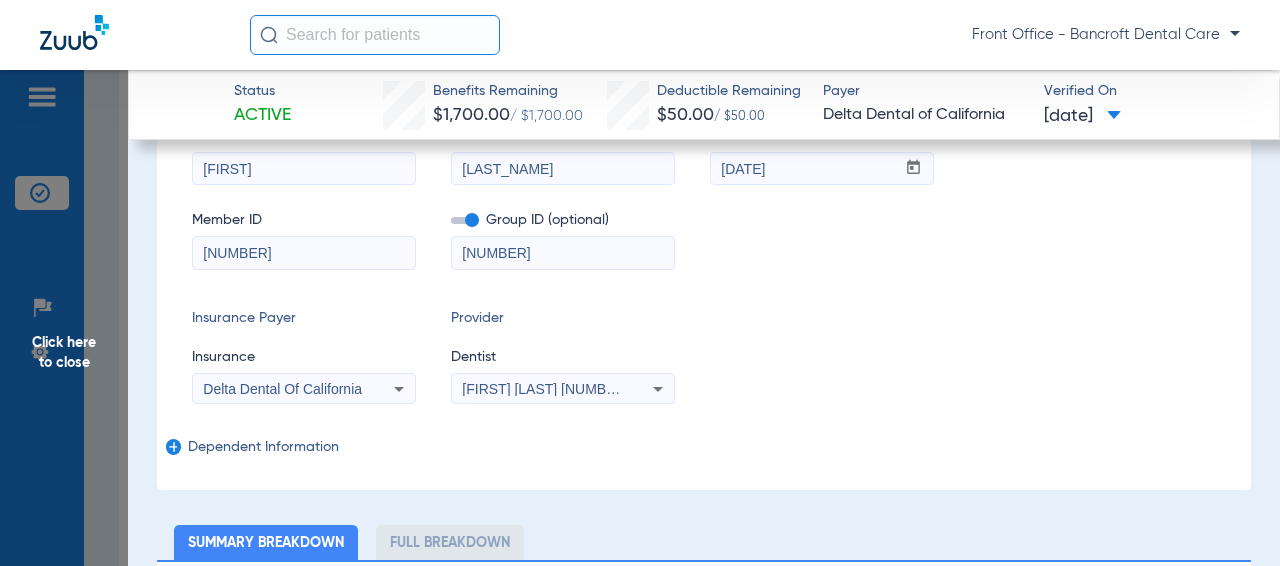 scroll, scrollTop: 52, scrollLeft: 0, axis: vertical 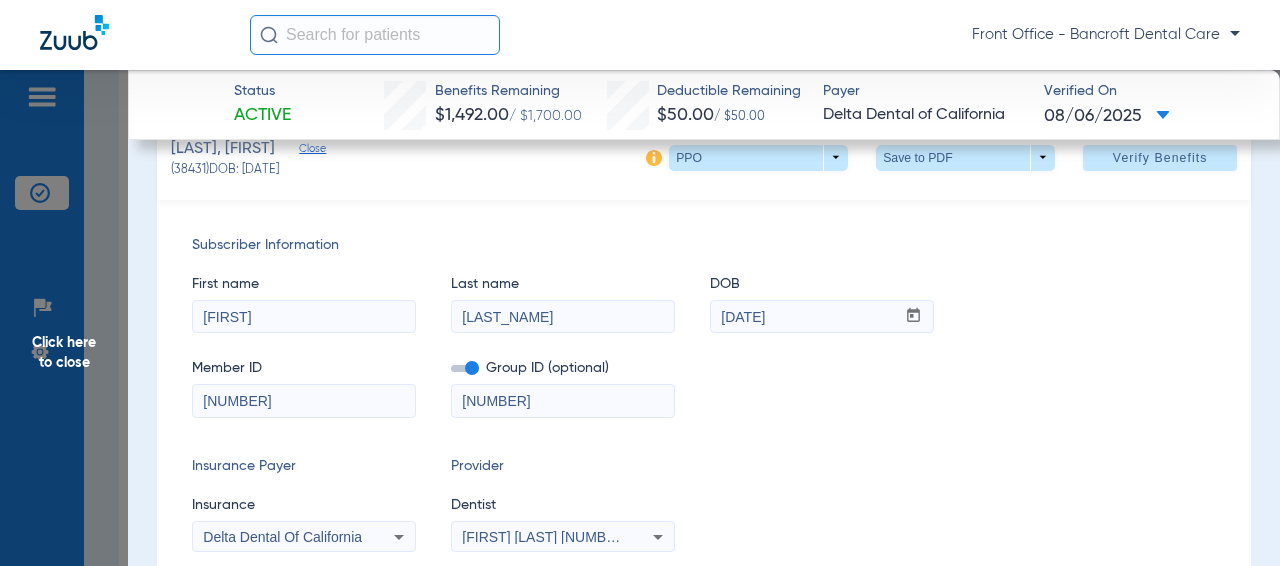 click on "Click here to close" 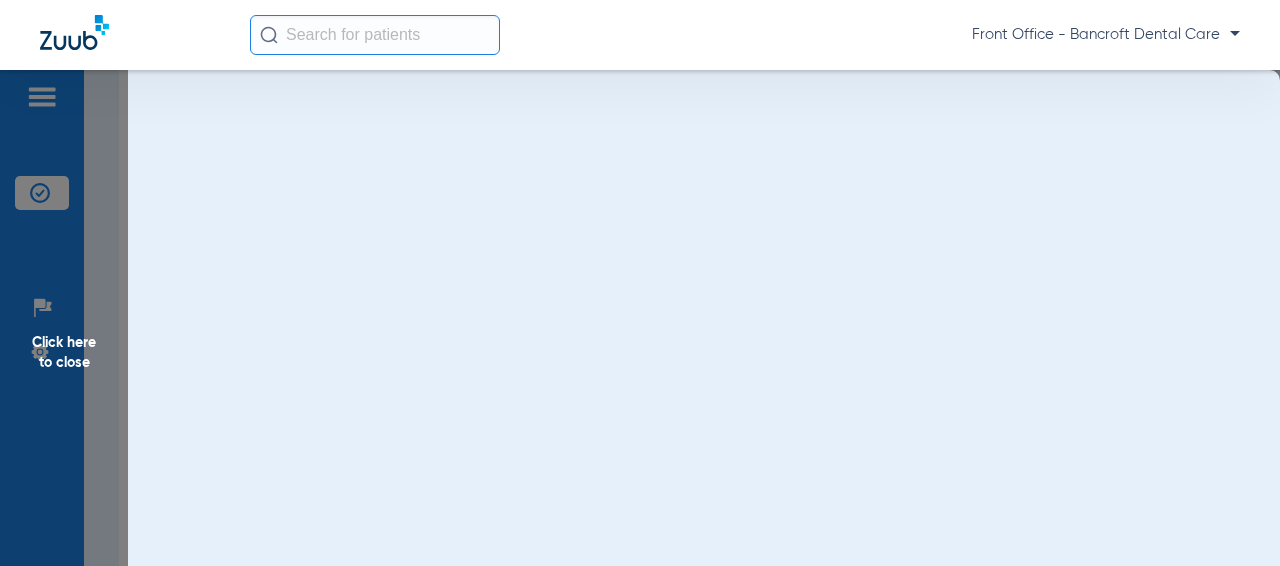 scroll, scrollTop: 0, scrollLeft: 0, axis: both 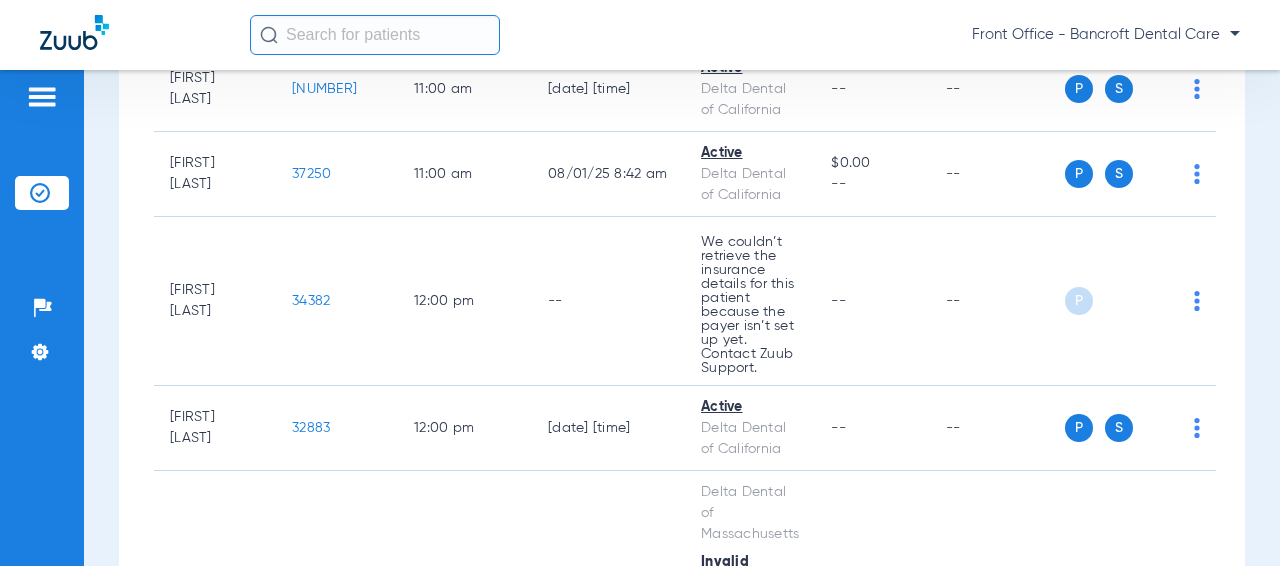 click on "34382" 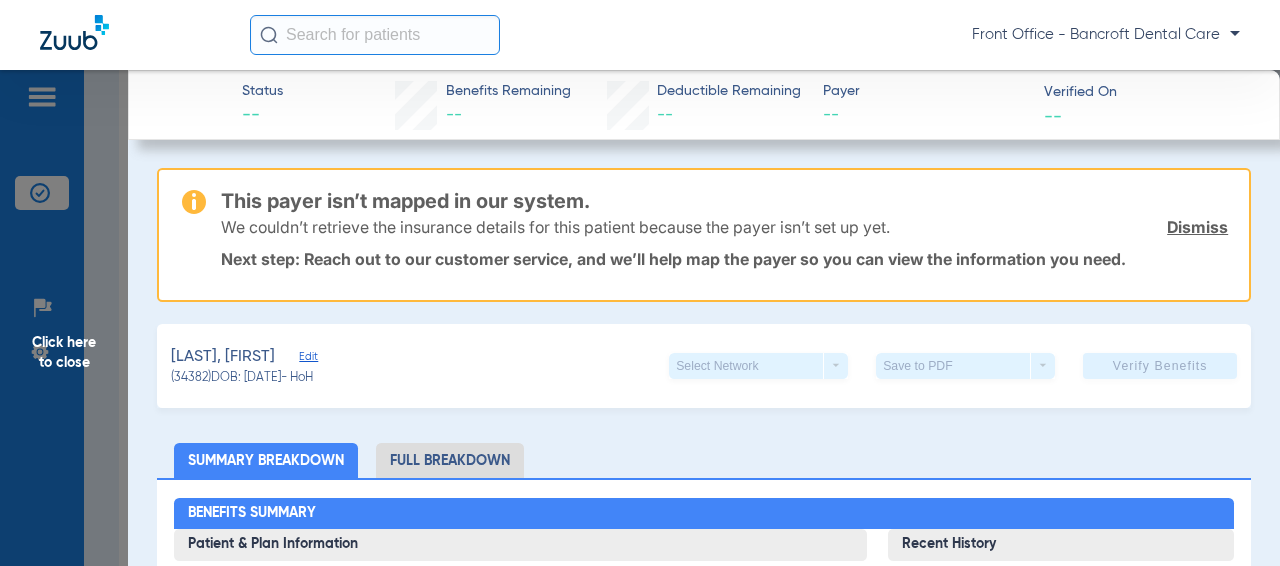 click on "Click here to close" 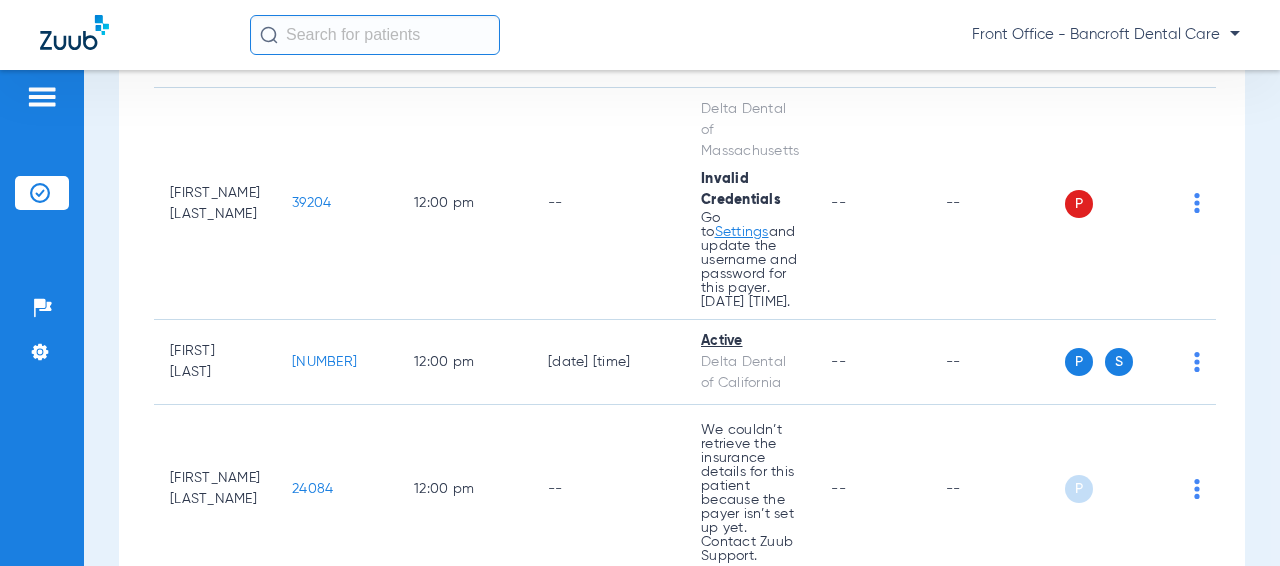 scroll, scrollTop: 3900, scrollLeft: 0, axis: vertical 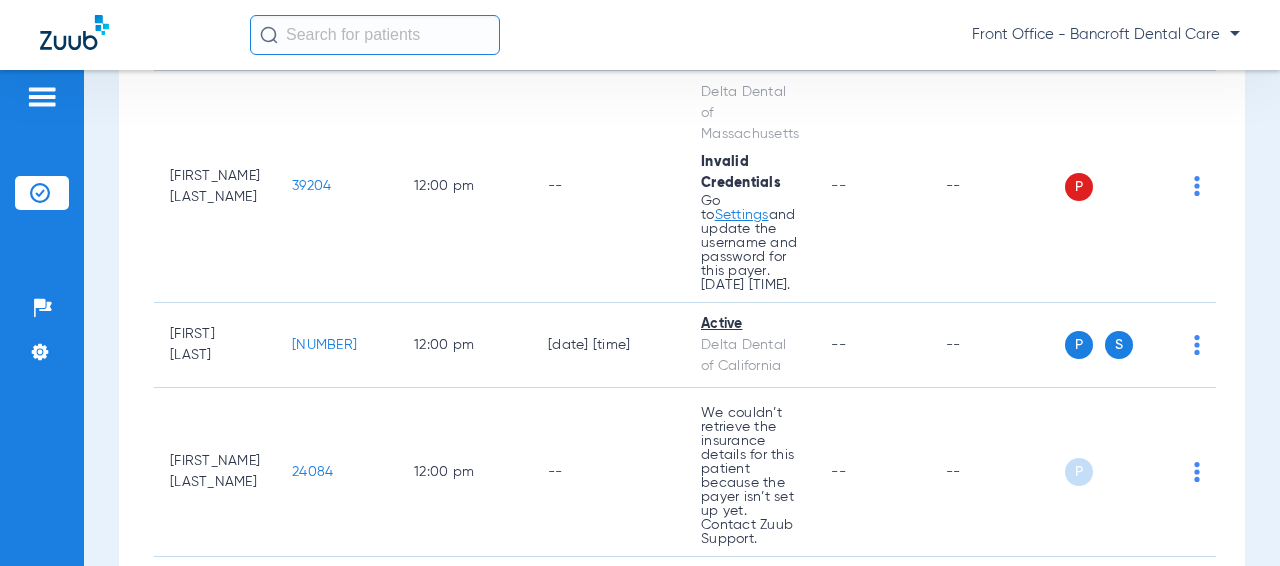 click on "24084" 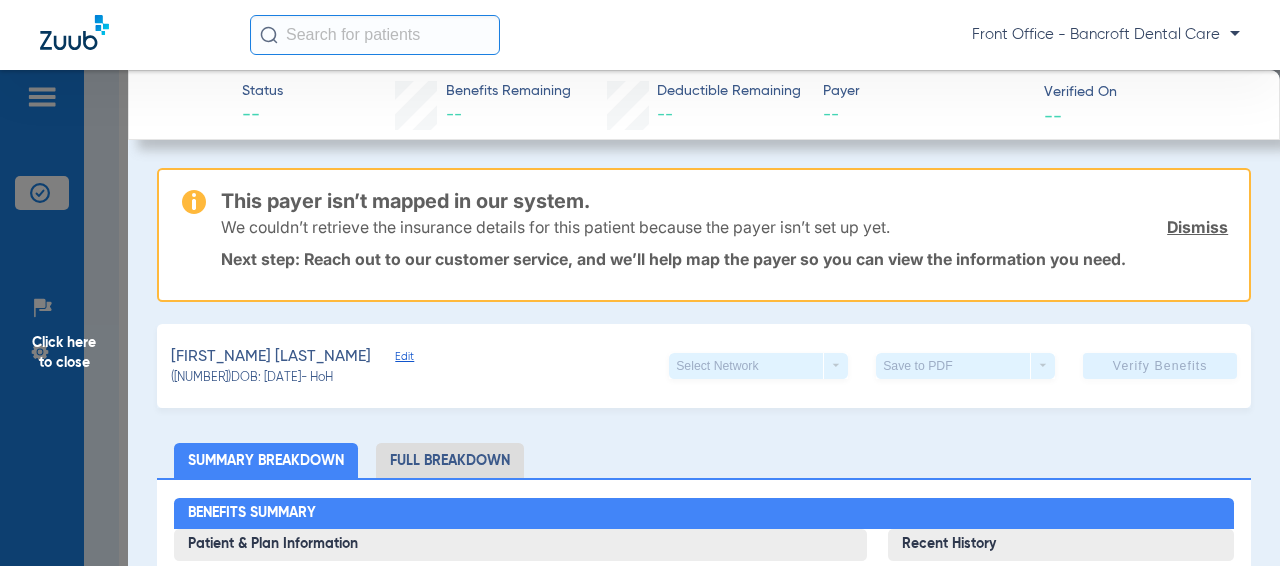 click on "Click here to close" 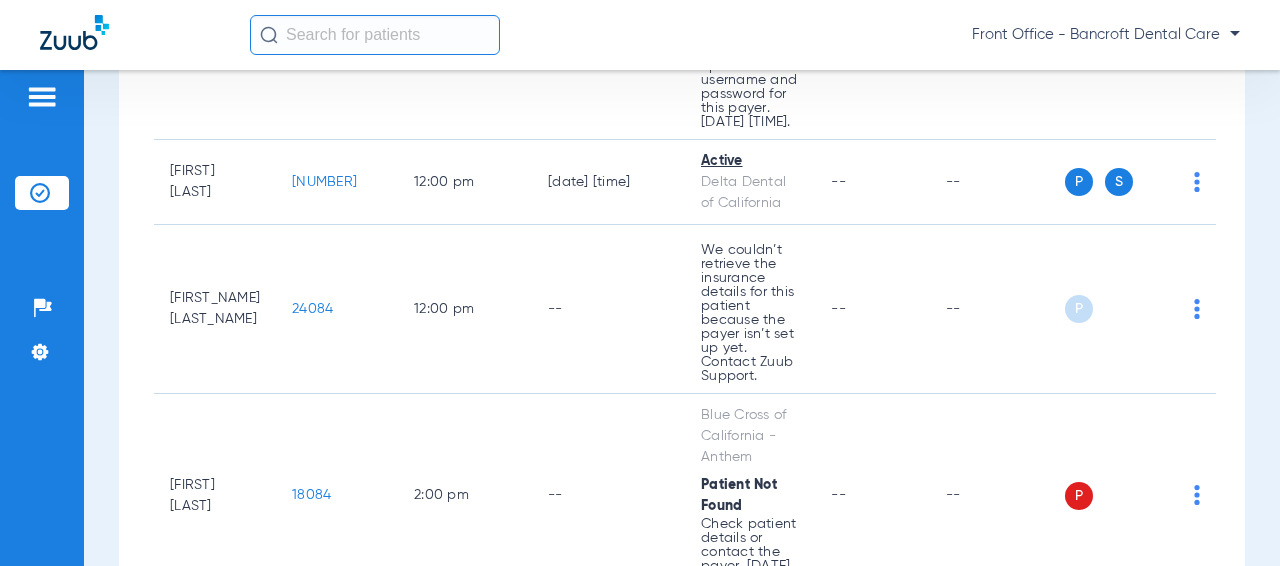 scroll, scrollTop: 4100, scrollLeft: 0, axis: vertical 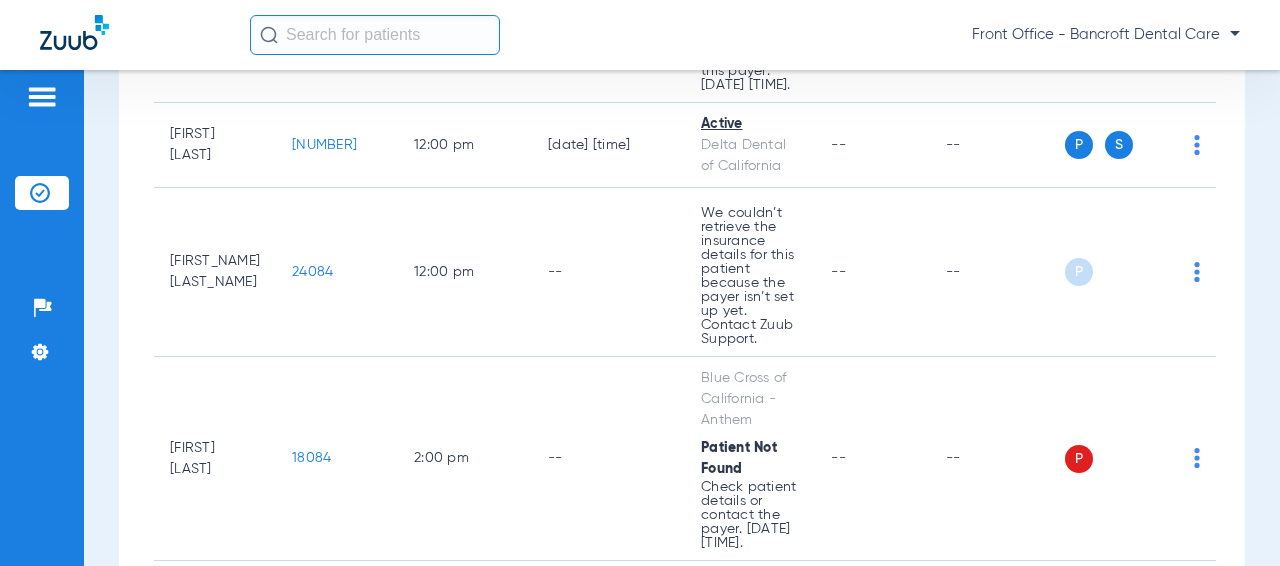 click on "18084" 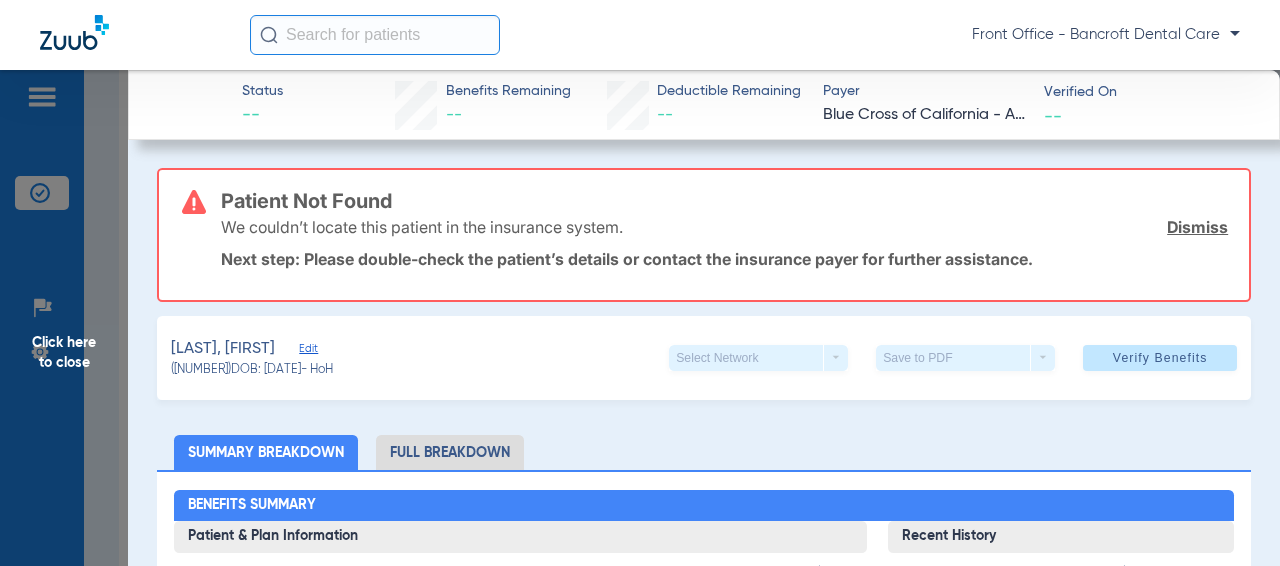 click on "Click here to close" 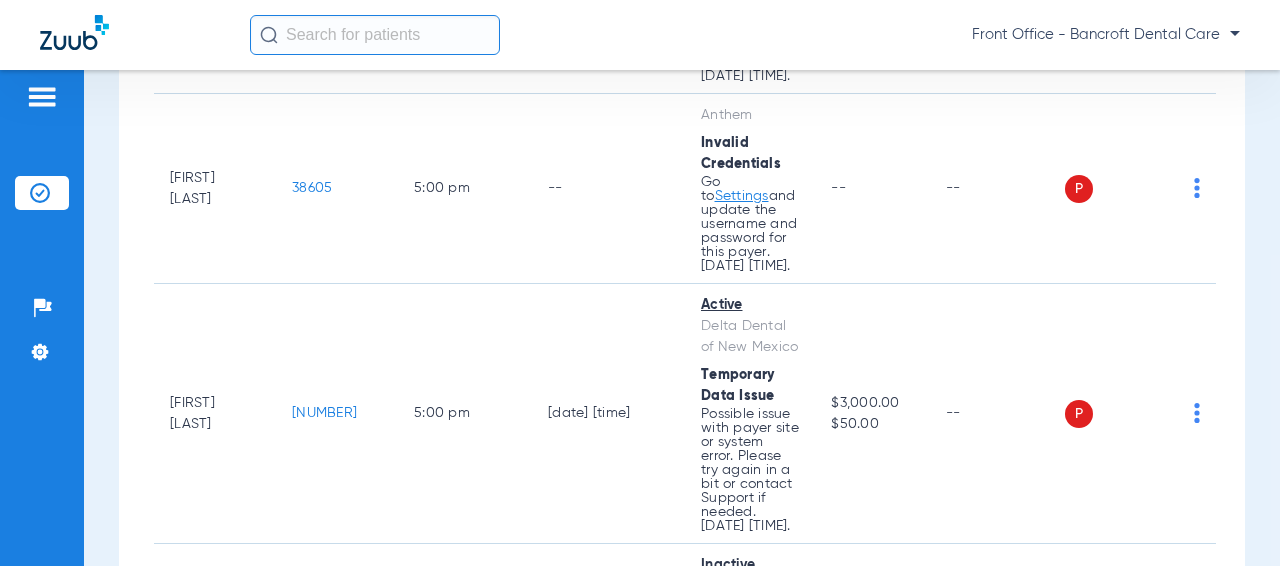 scroll, scrollTop: 6600, scrollLeft: 0, axis: vertical 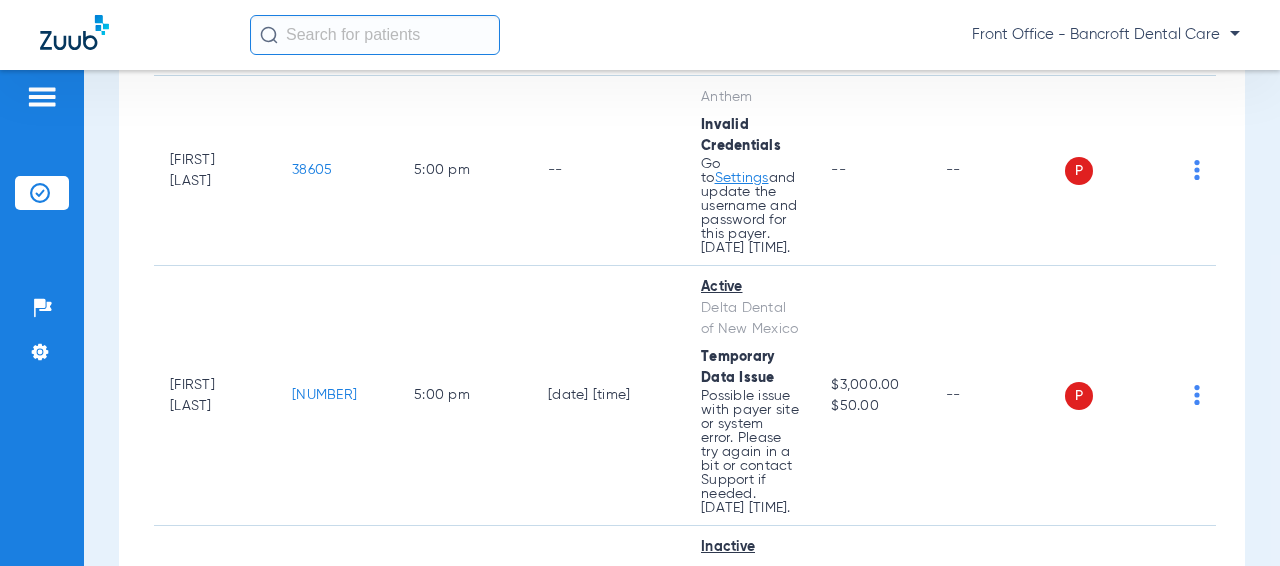 click on "[NUMBER]" 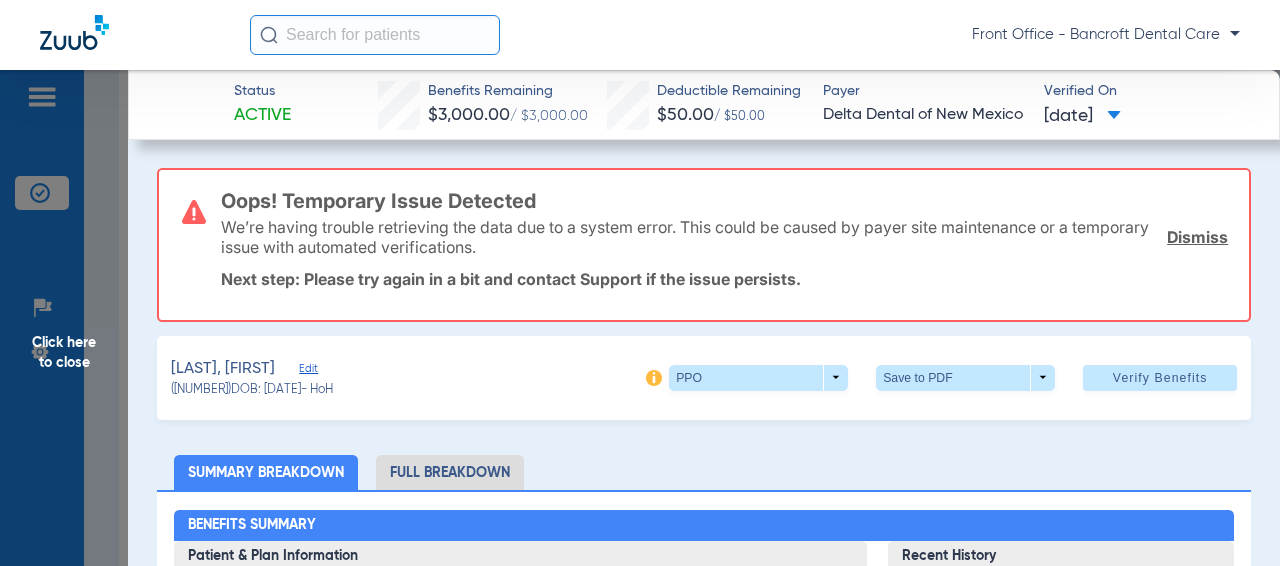 click on "Click here to close" 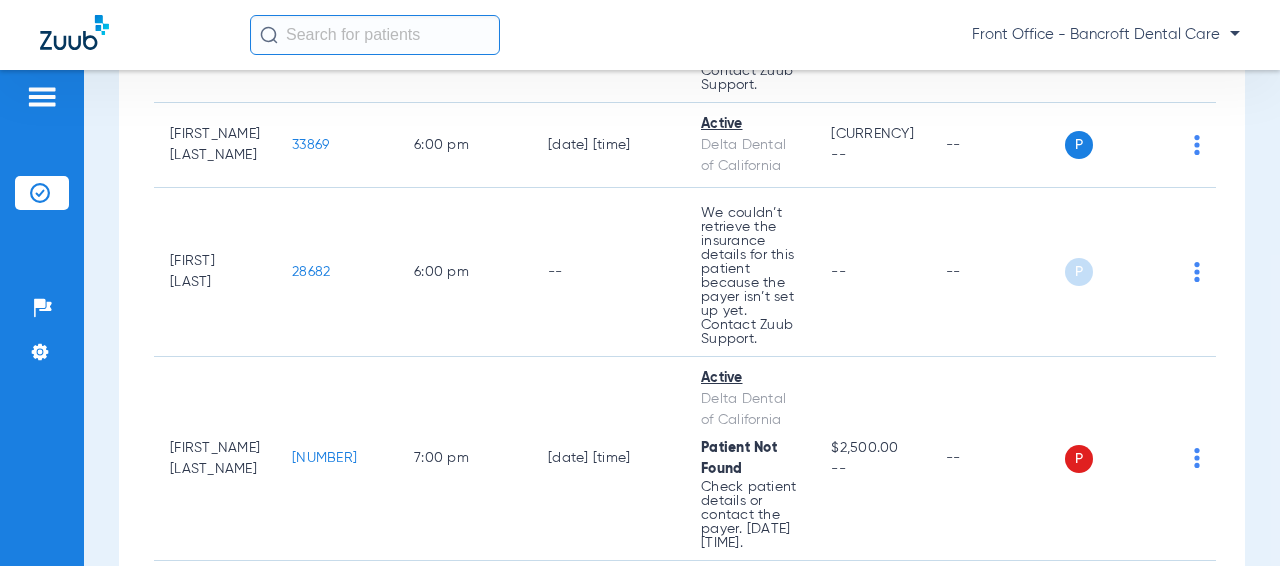 scroll, scrollTop: 7400, scrollLeft: 0, axis: vertical 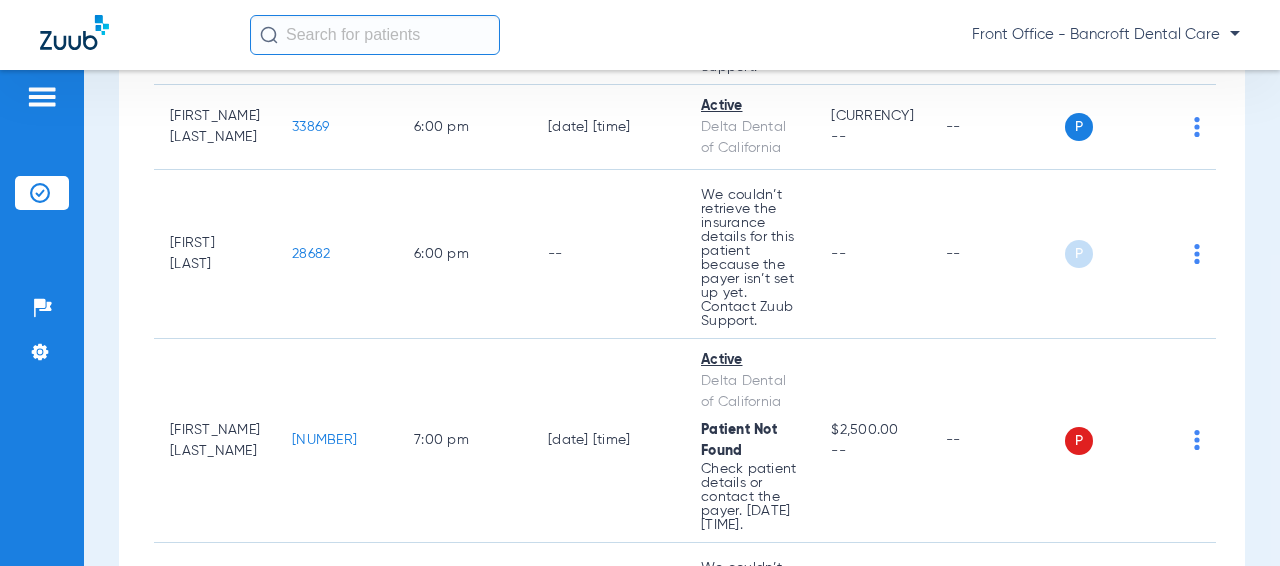 click on "[NUMBER]" 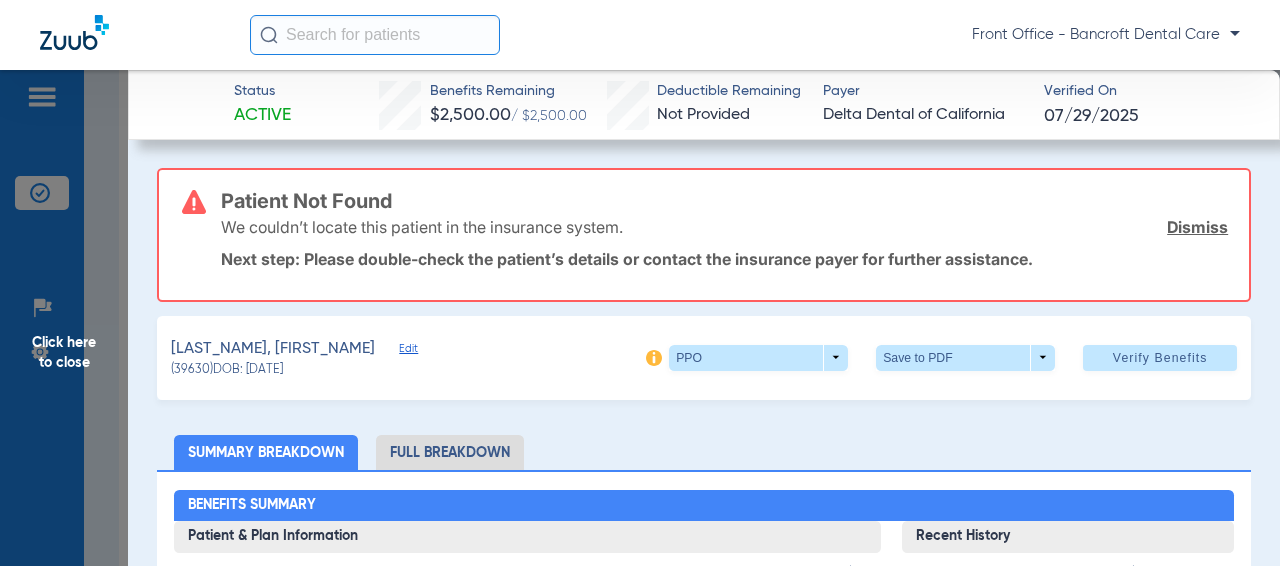 click on "Edit" 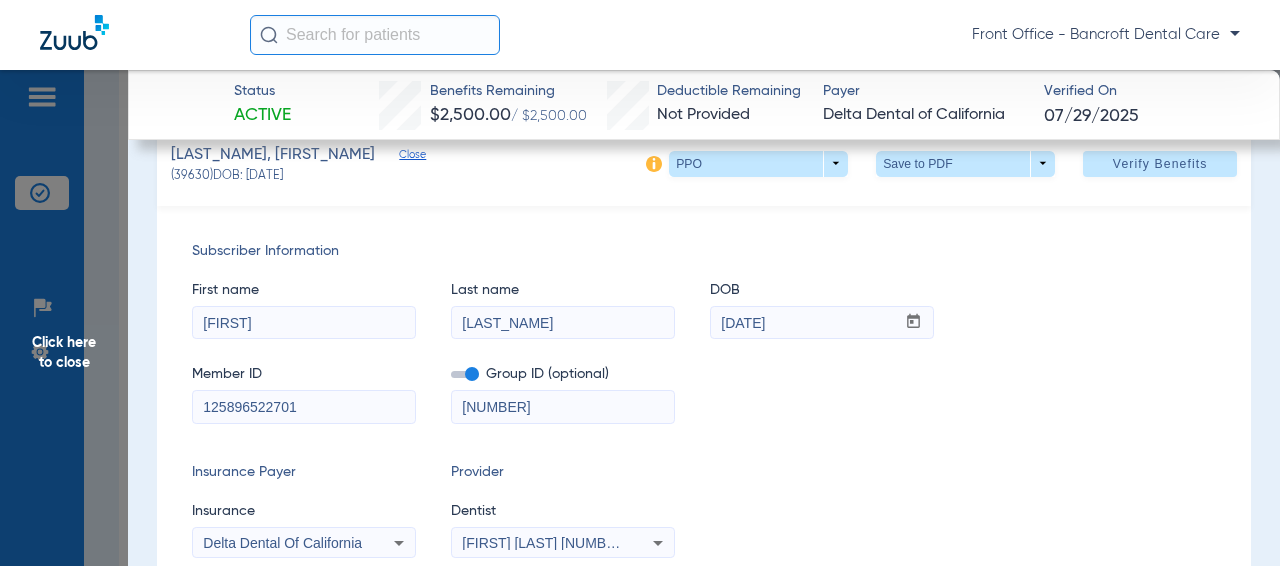scroll, scrollTop: 200, scrollLeft: 0, axis: vertical 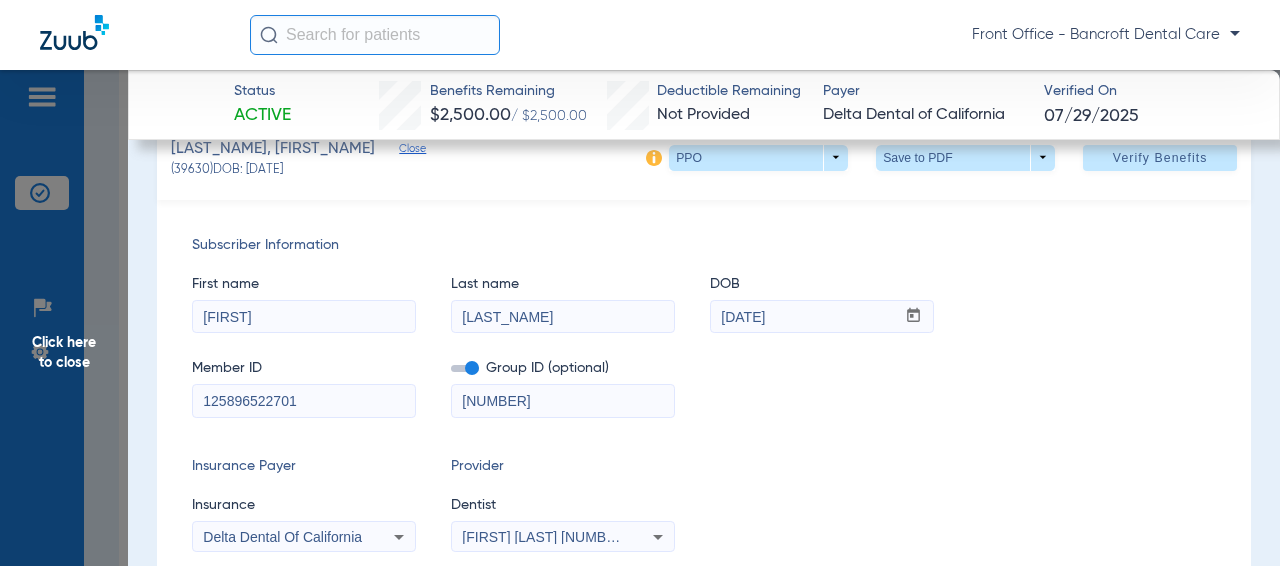 drag, startPoint x: 565, startPoint y: 394, endPoint x: 451, endPoint y: 400, distance: 114.15778 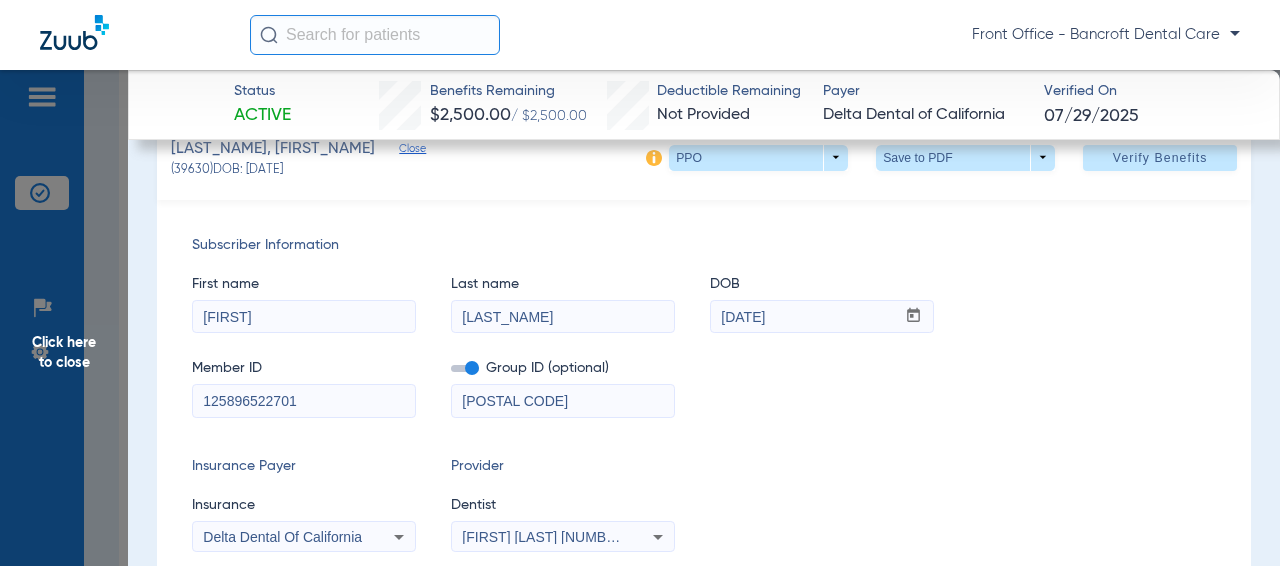 type on "[POSTAL CODE]" 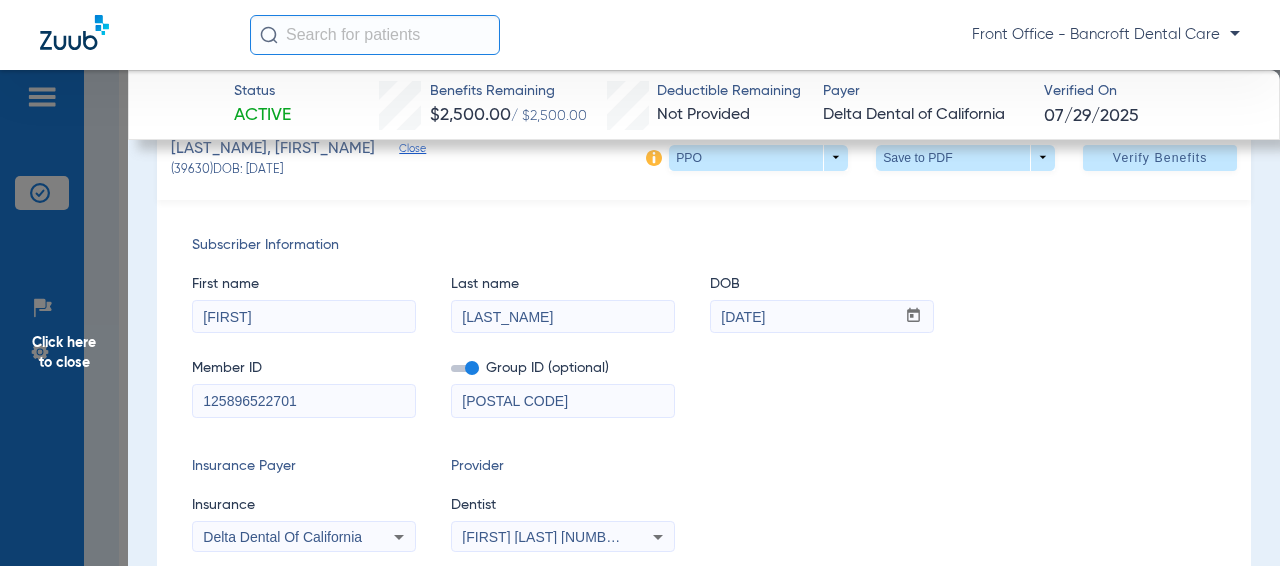 drag, startPoint x: 273, startPoint y: 390, endPoint x: 233, endPoint y: 405, distance: 42.72002 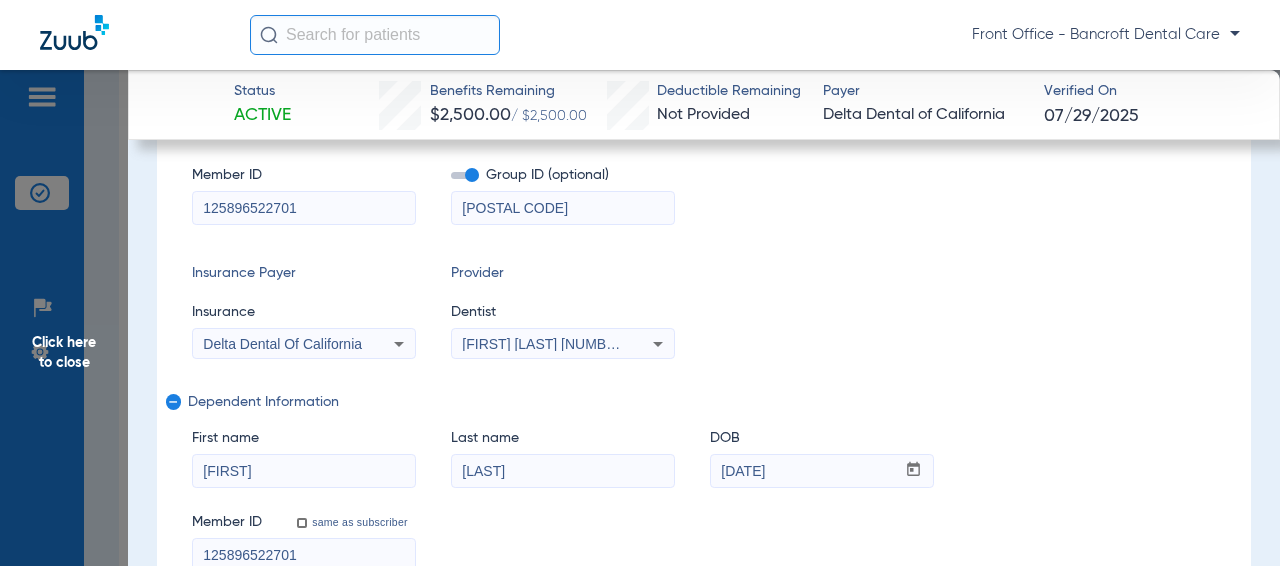 scroll, scrollTop: 500, scrollLeft: 0, axis: vertical 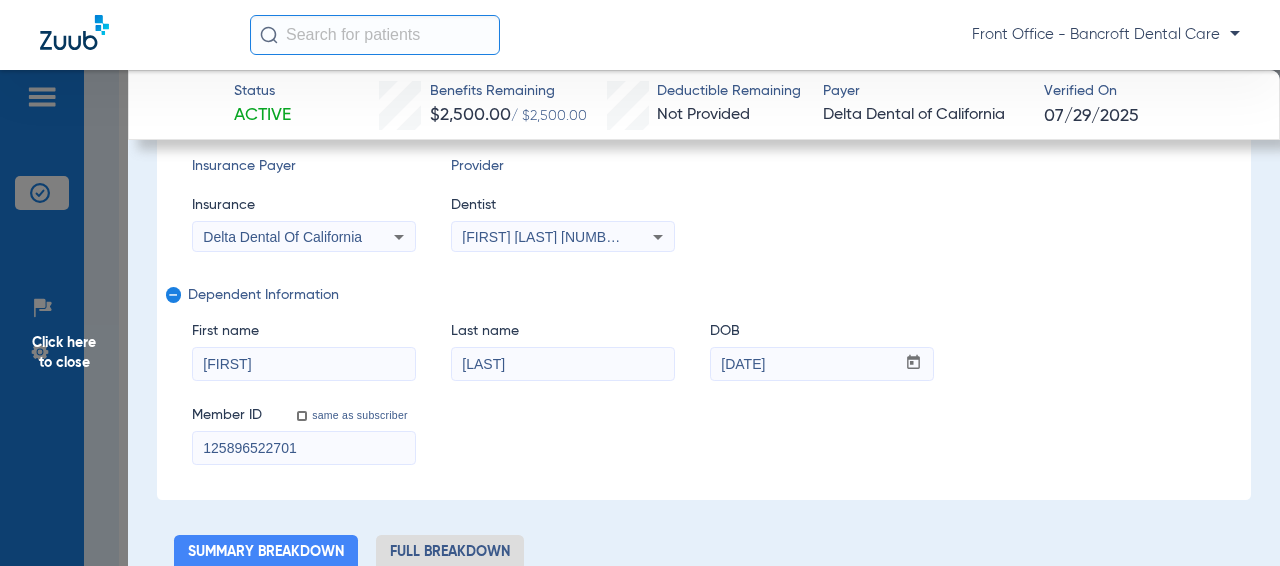 drag, startPoint x: 281, startPoint y: 444, endPoint x: 91, endPoint y: 437, distance: 190.1289 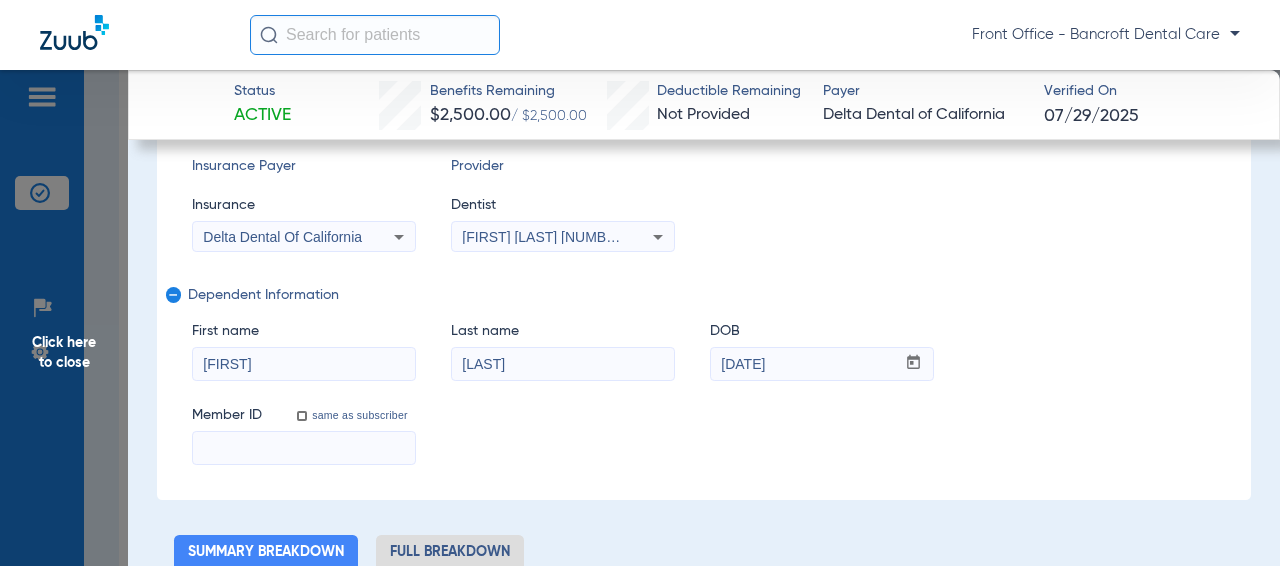 type 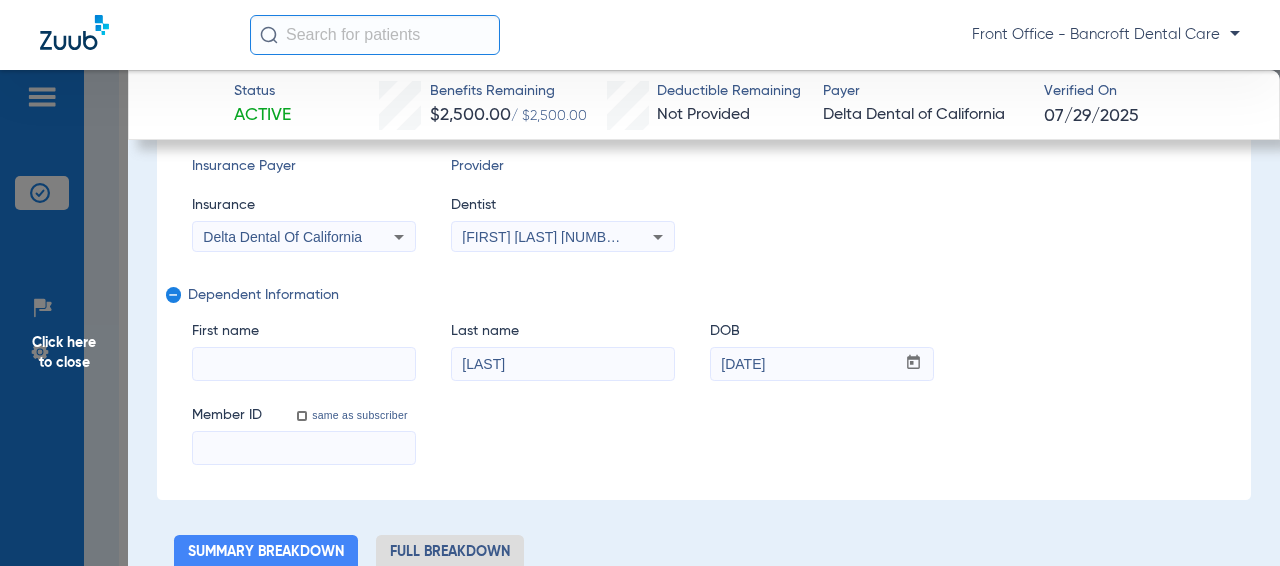 type 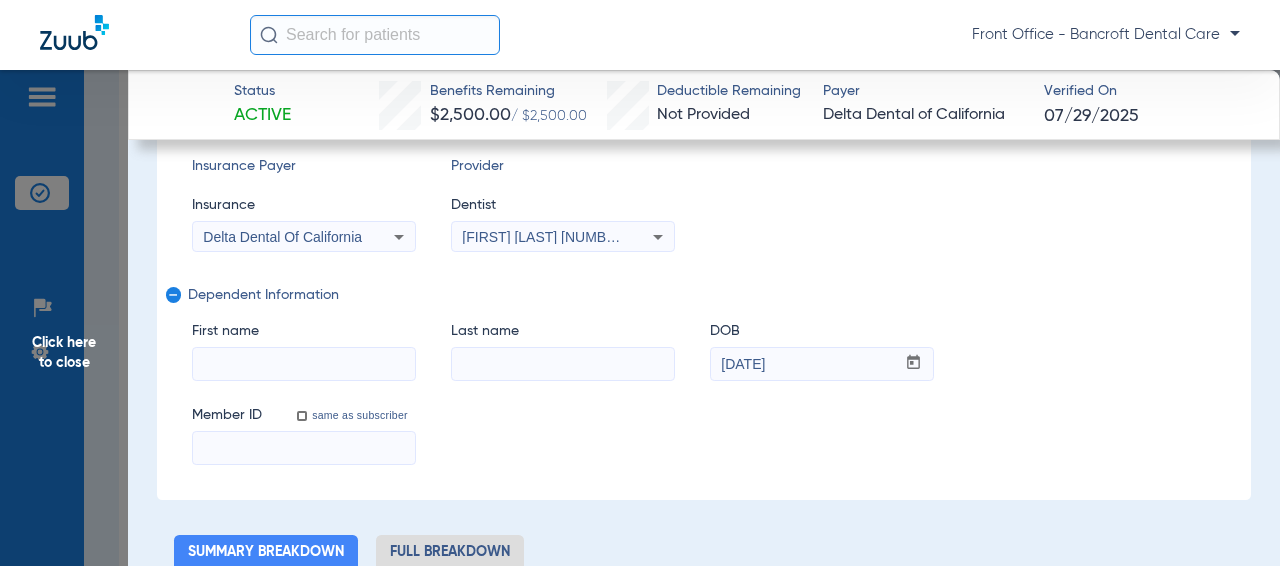 type 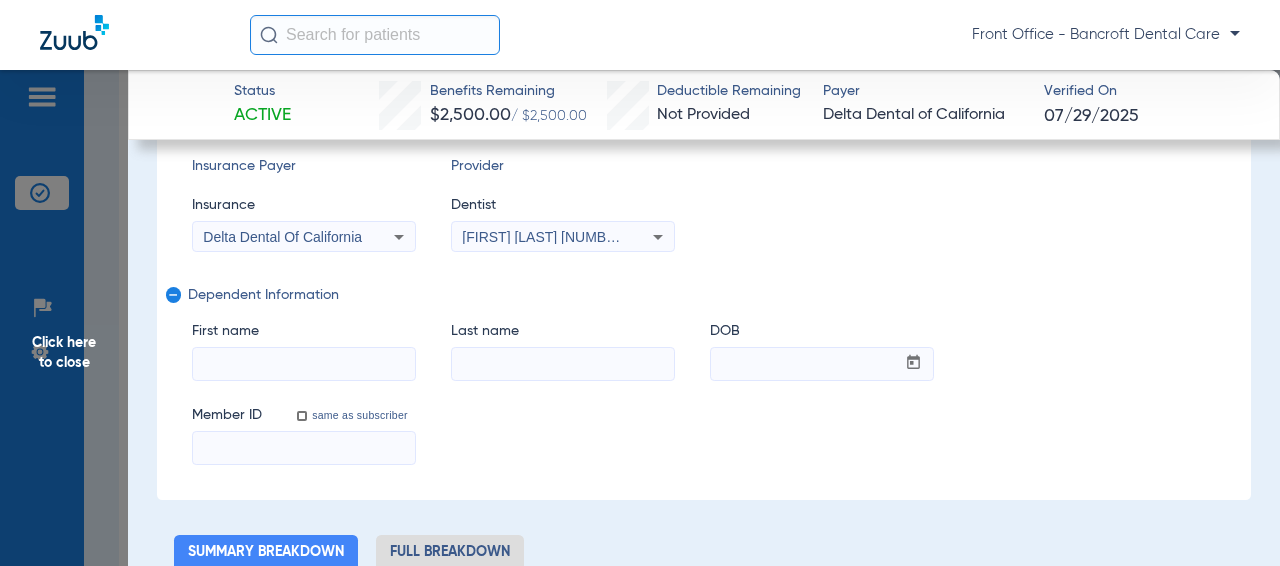 click on "remove" 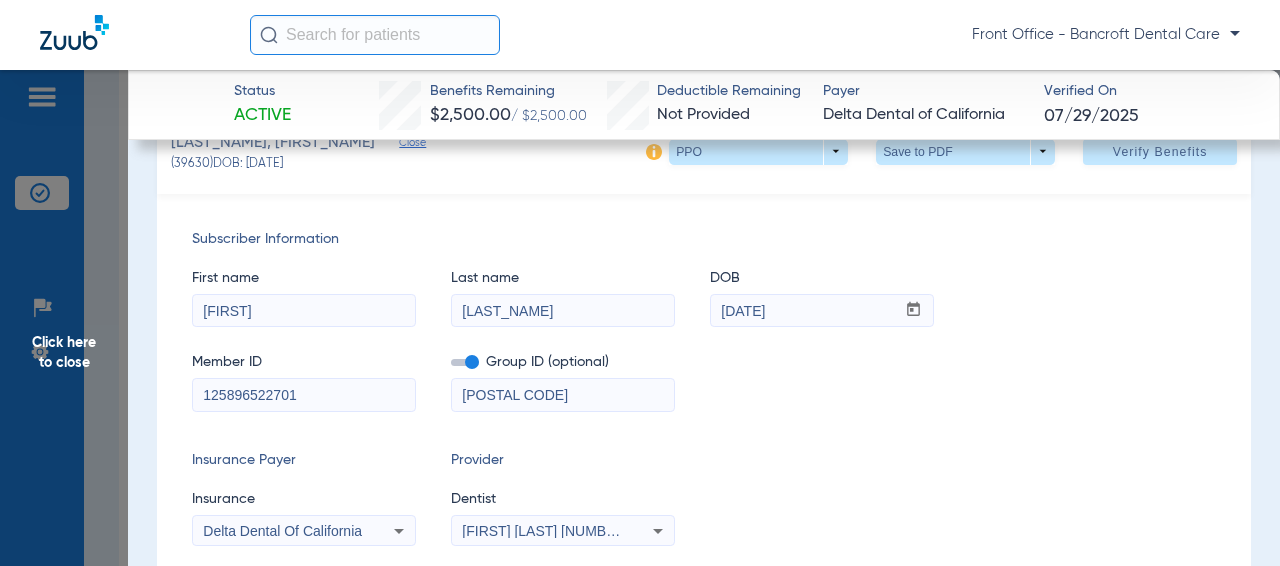 scroll, scrollTop: 100, scrollLeft: 0, axis: vertical 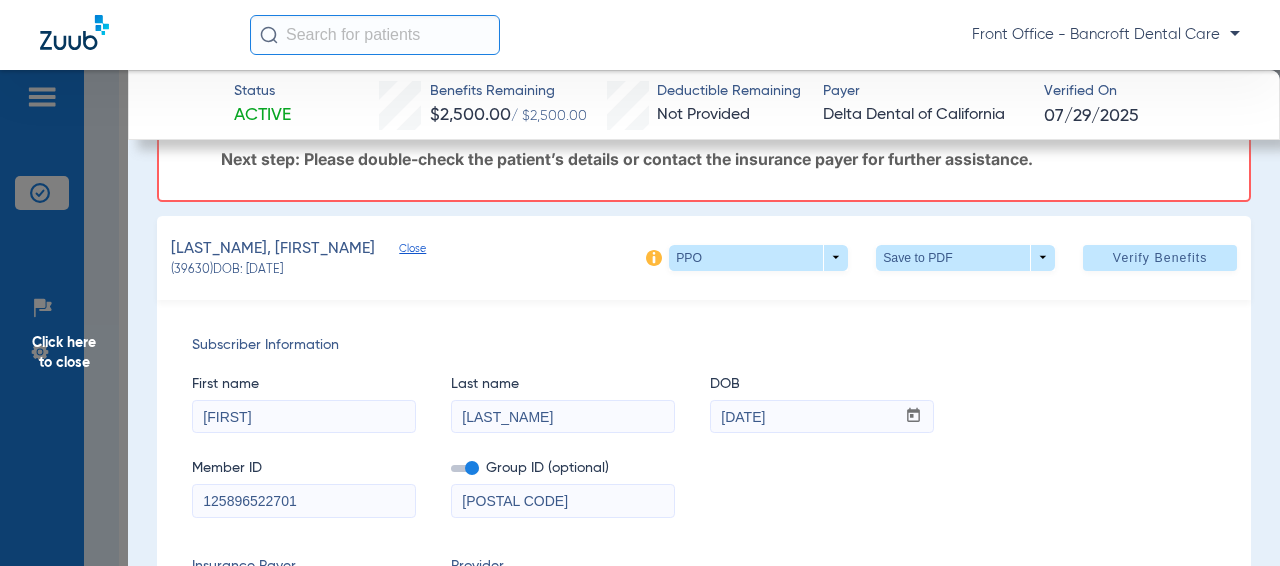 click on "Verify Benefits" 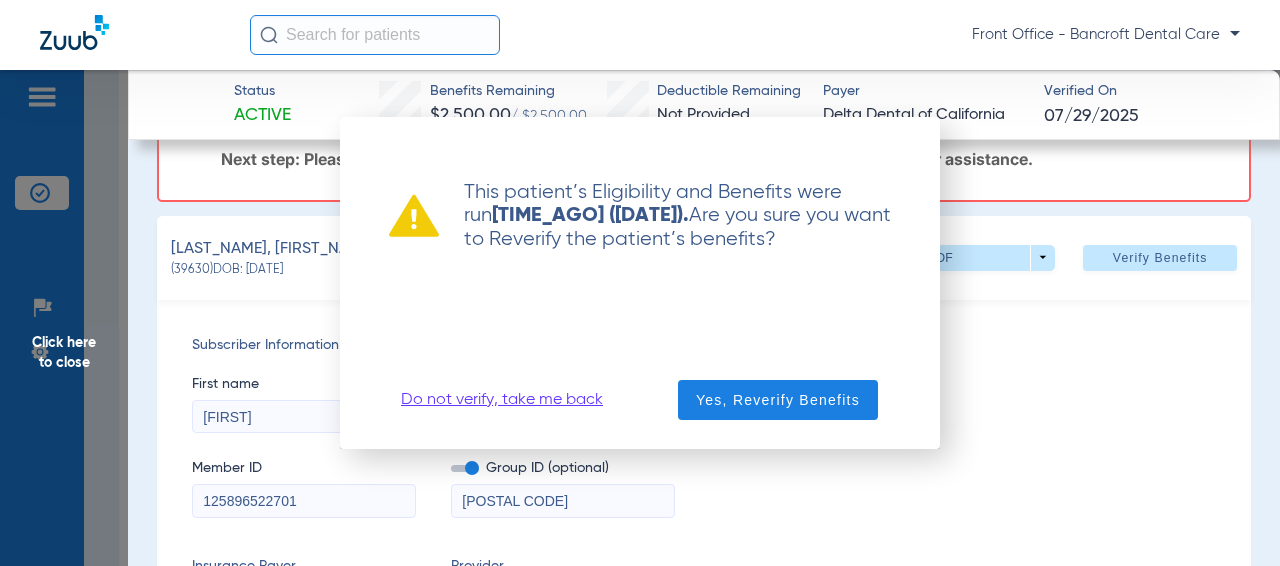 click on "Yes, Reverify Benefits" at bounding box center (778, 400) 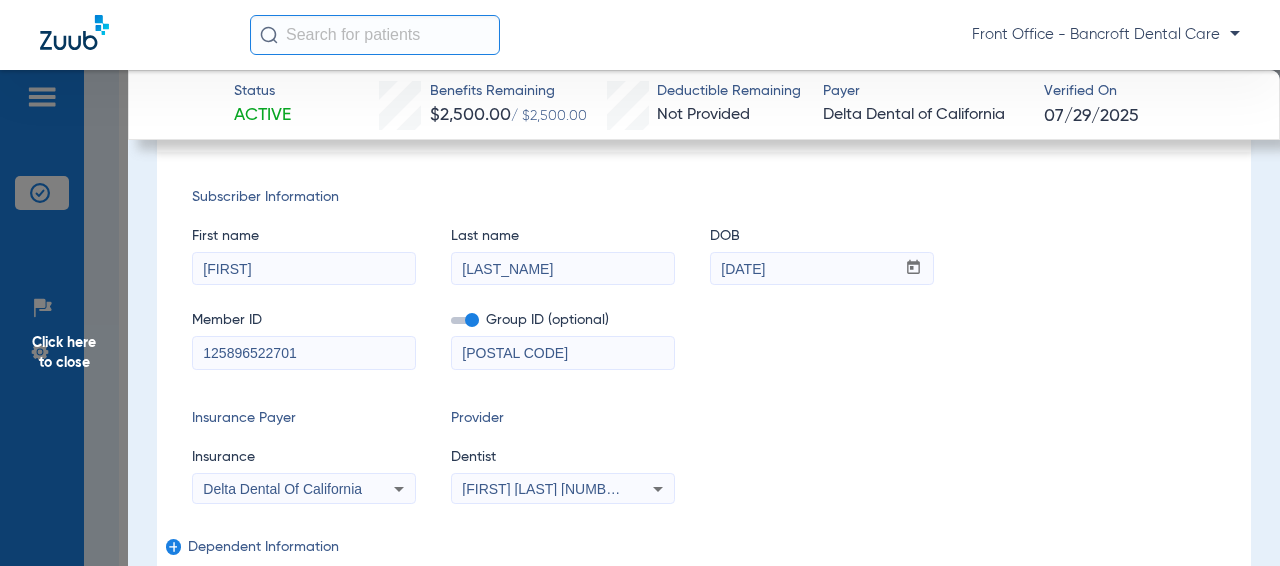 scroll, scrollTop: 0, scrollLeft: 0, axis: both 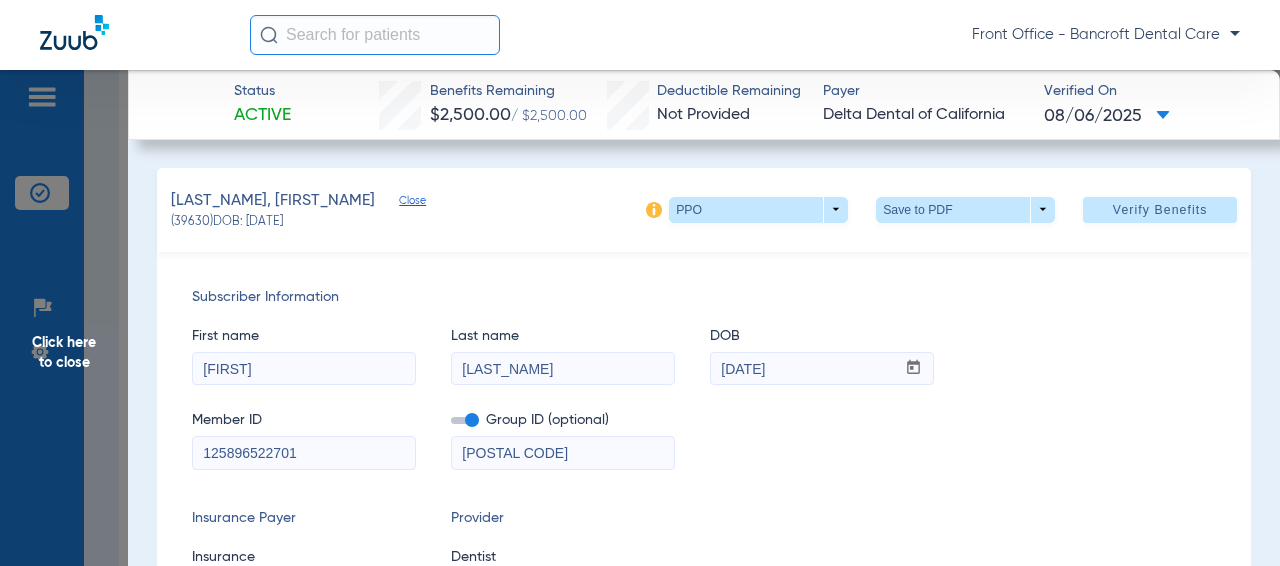 click on "Click here to close" 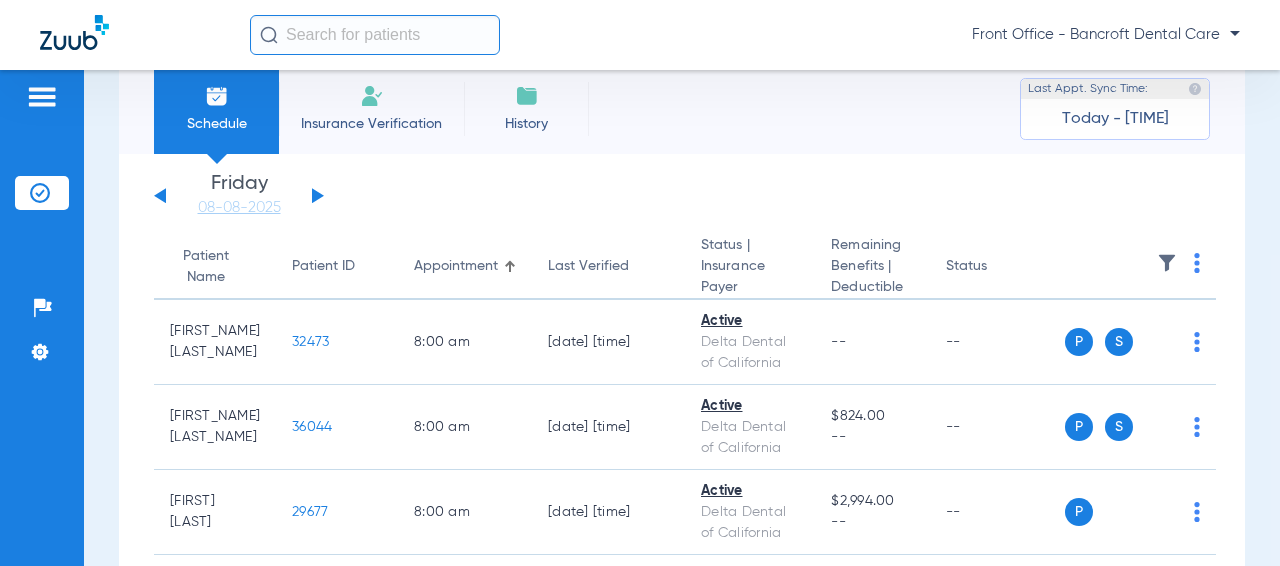 scroll, scrollTop: 0, scrollLeft: 0, axis: both 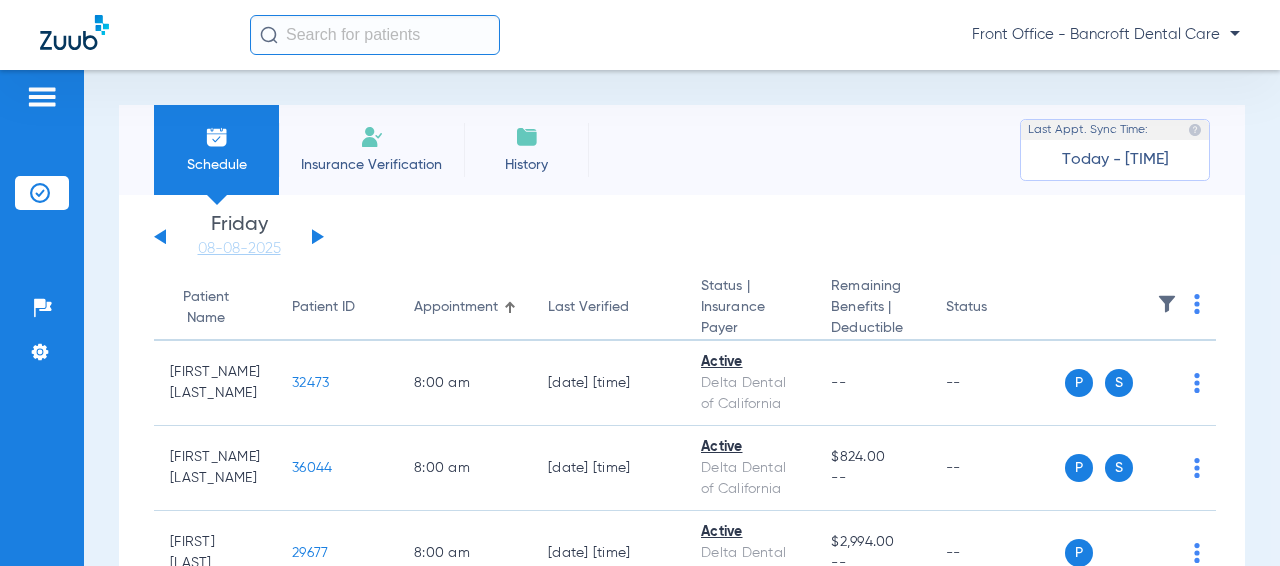 click 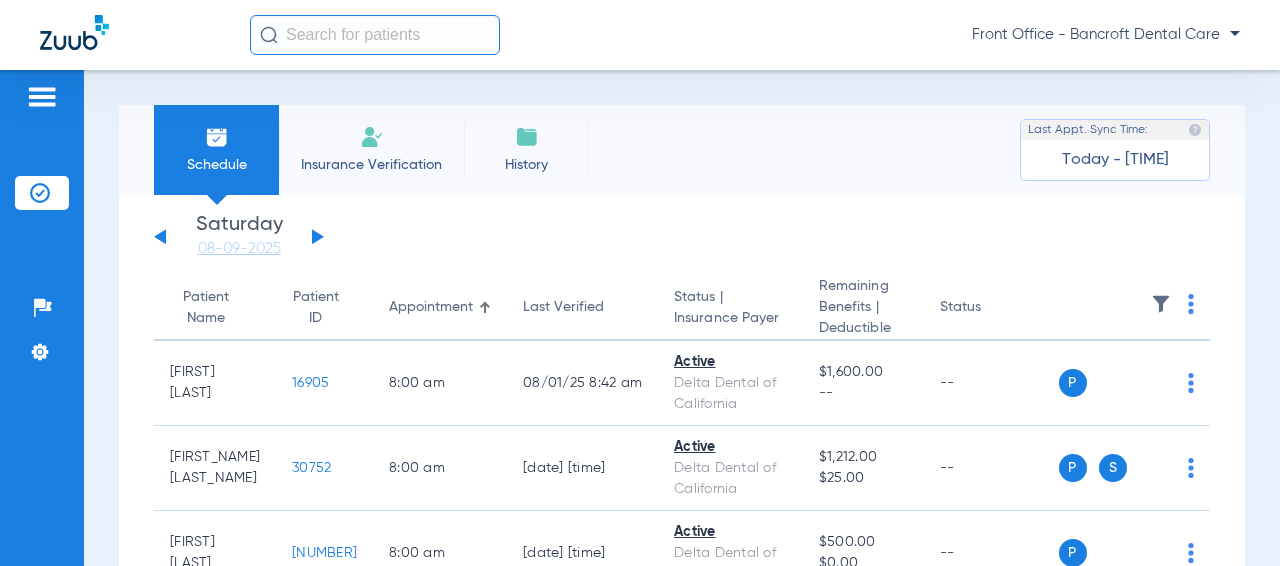 click 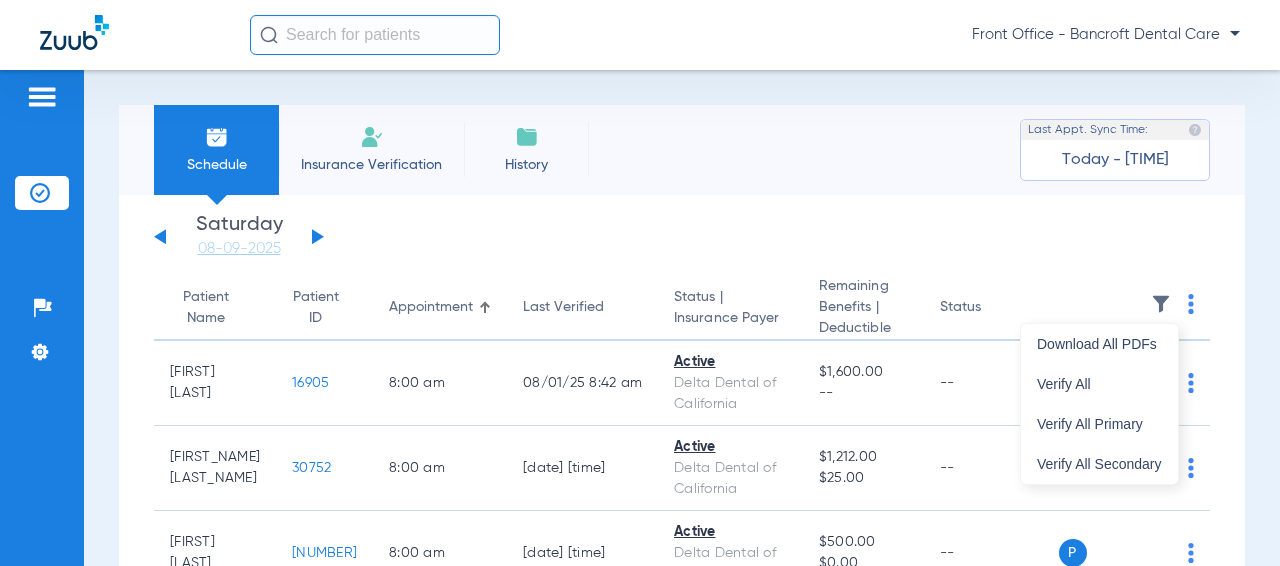 click on "Verify All" at bounding box center [1099, 384] 